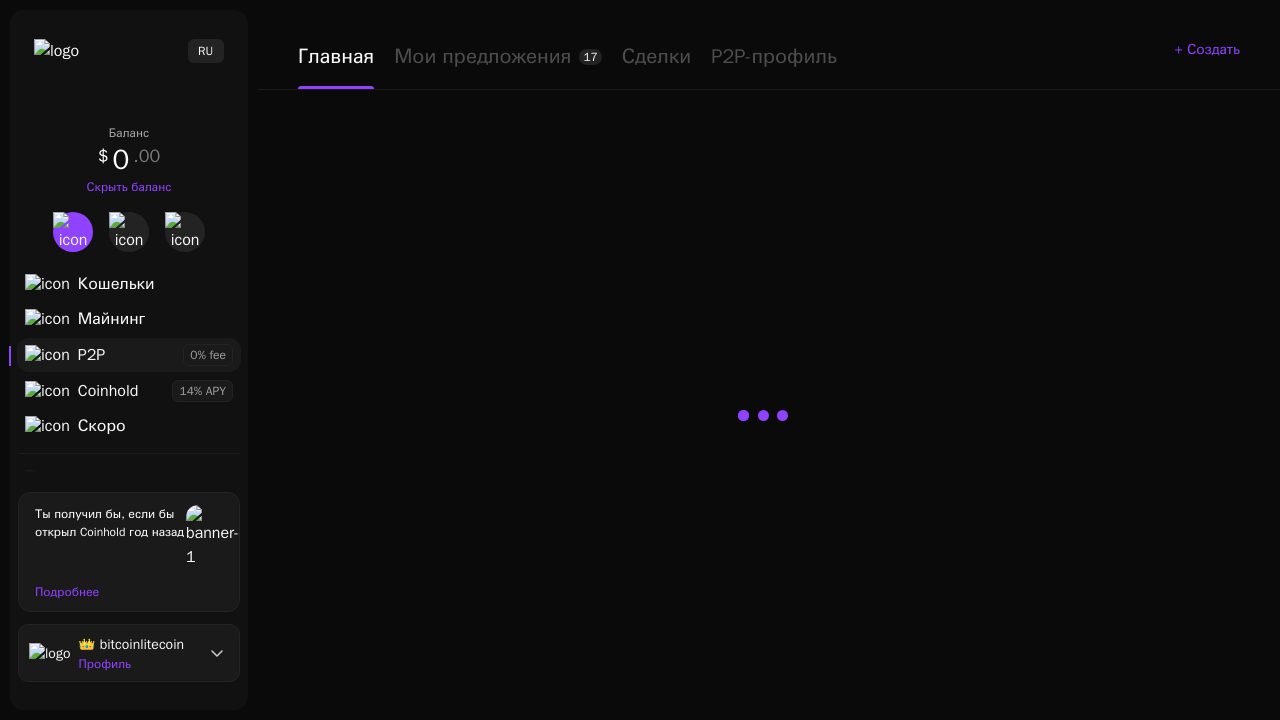 scroll, scrollTop: 0, scrollLeft: 0, axis: both 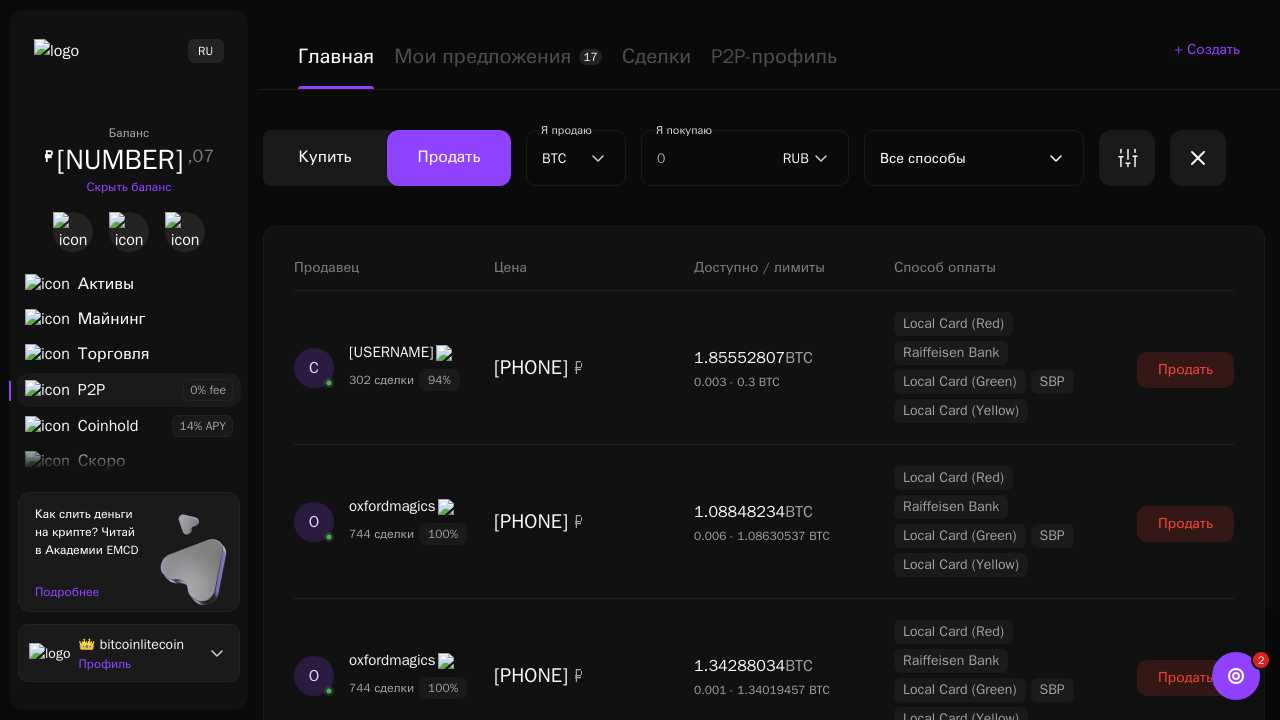 click on "Показать еще" at bounding box center (764, 2286) 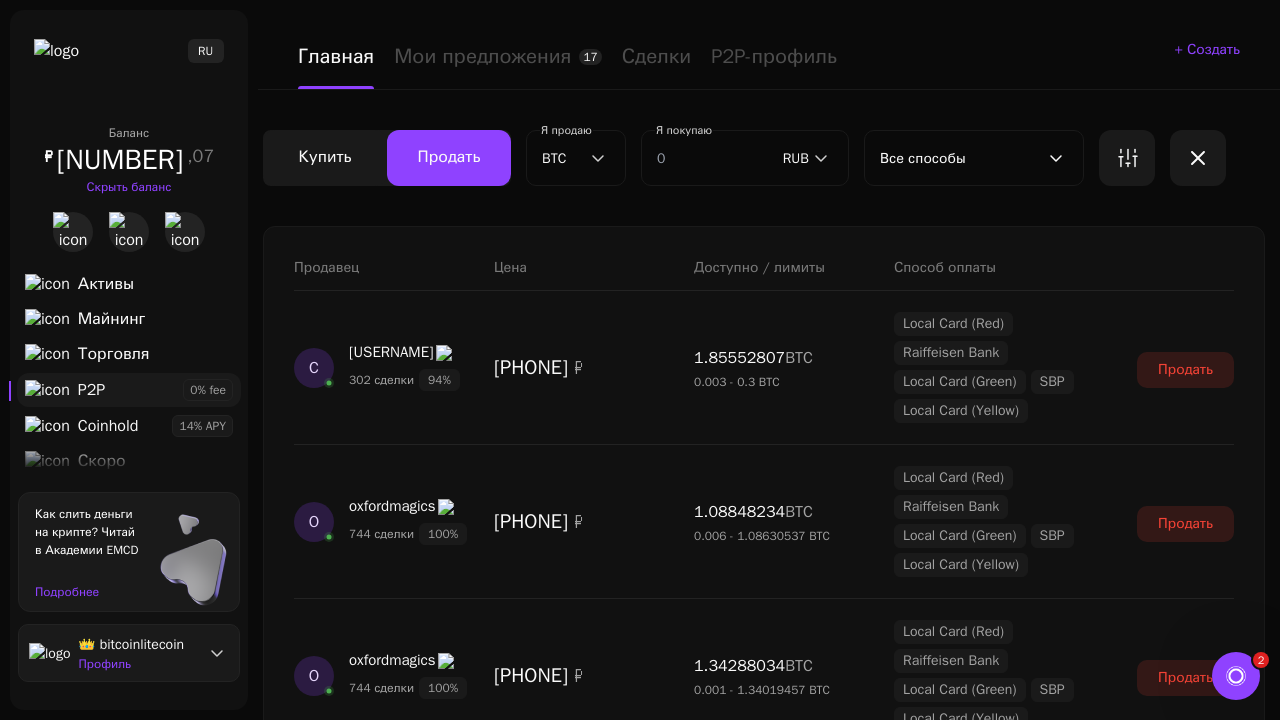 scroll, scrollTop: 1662, scrollLeft: 0, axis: vertical 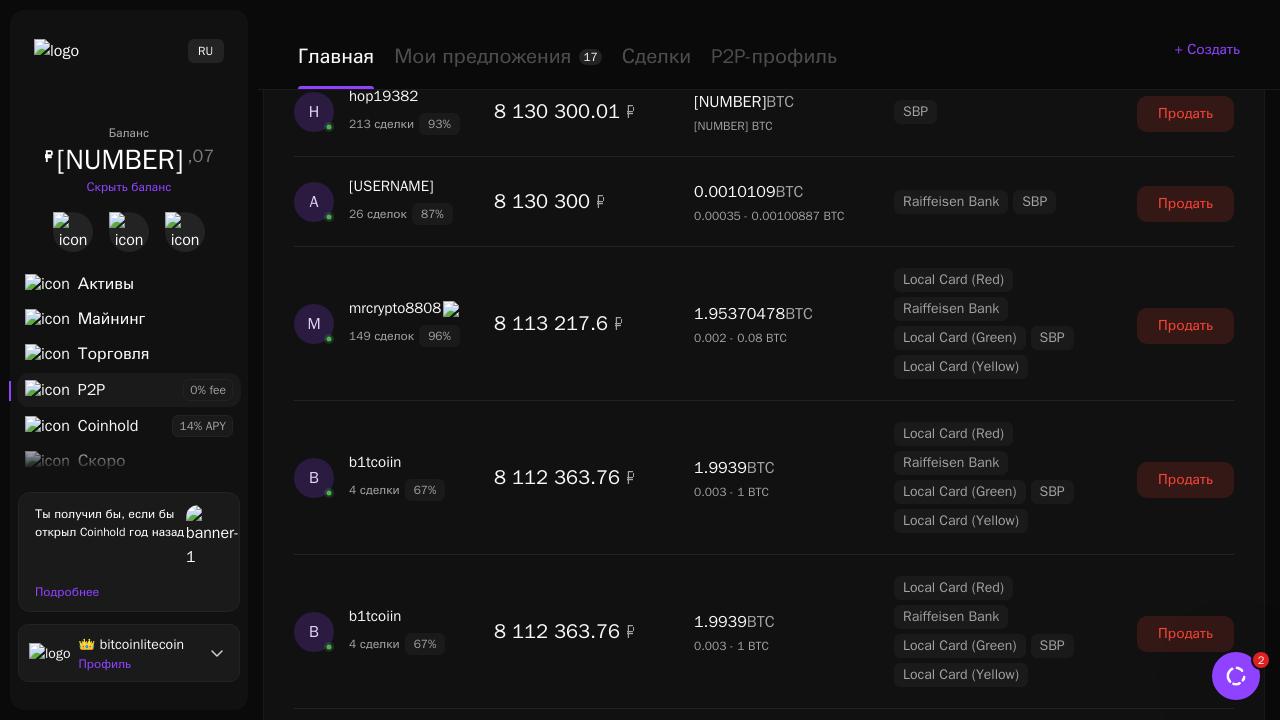 click on "Показать еще" at bounding box center (764, 2446) 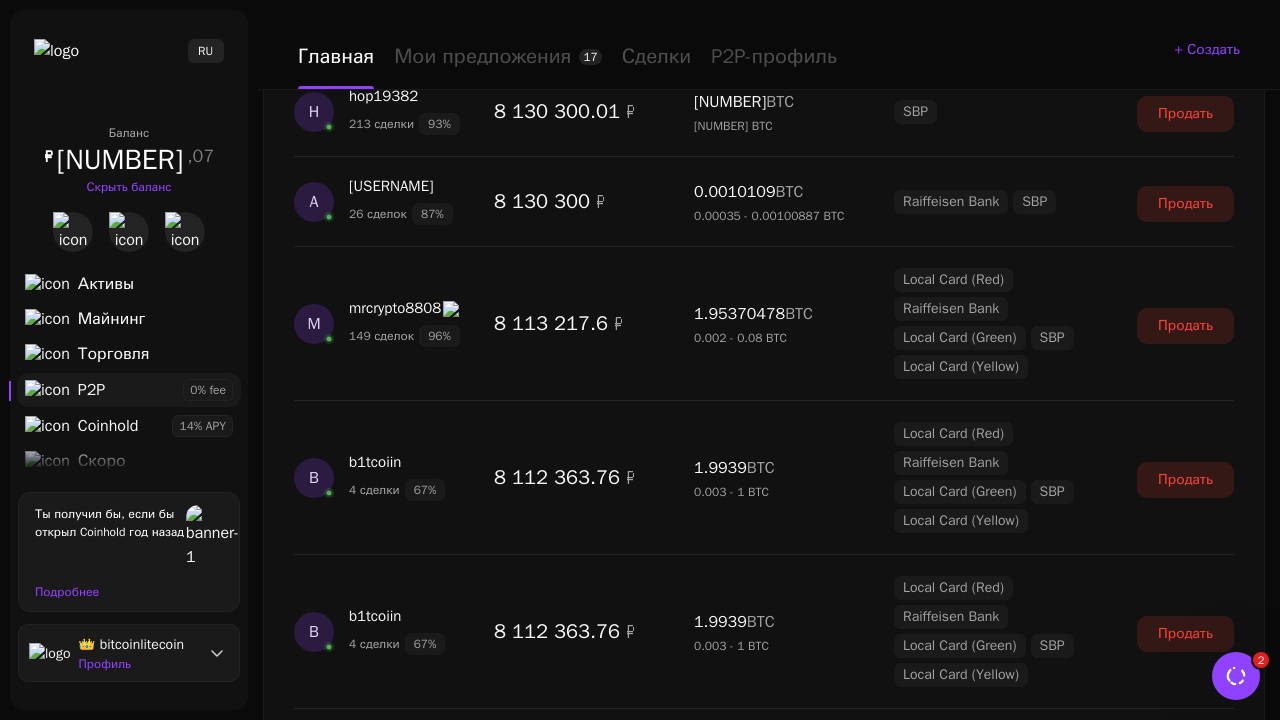 scroll, scrollTop: 3490, scrollLeft: 0, axis: vertical 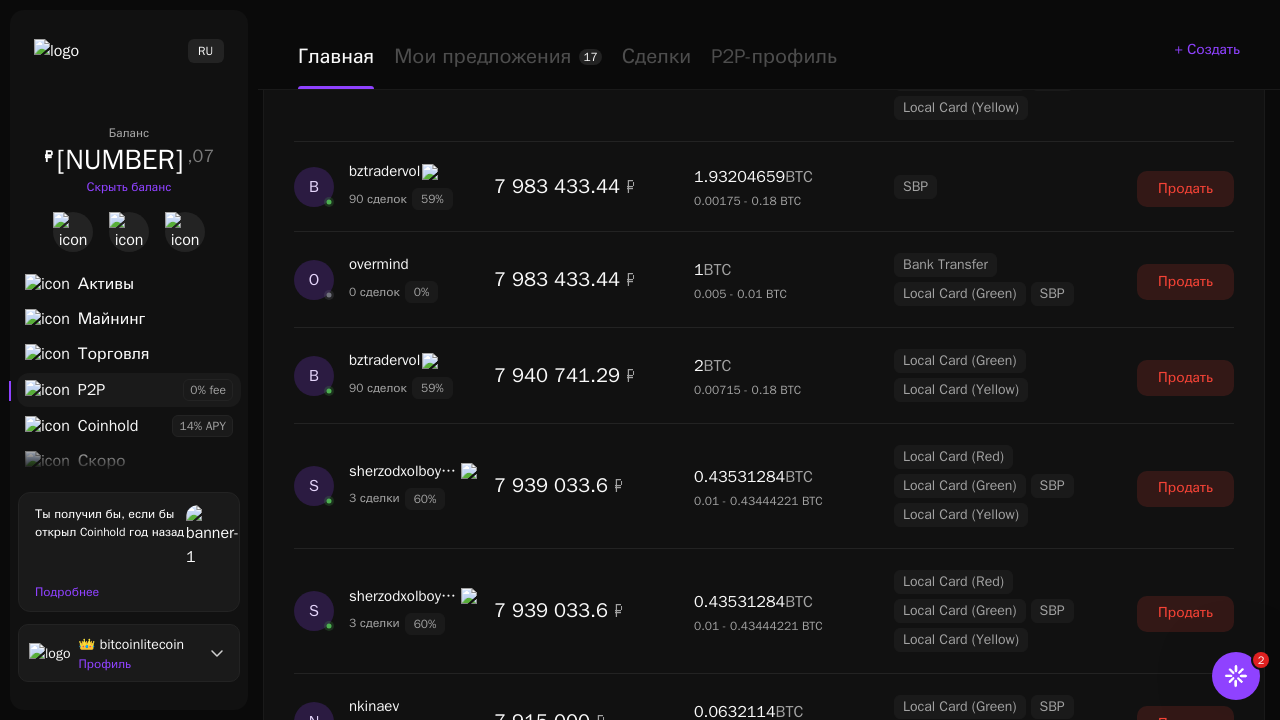 click on "Показать еще" at bounding box center (764, 2533) 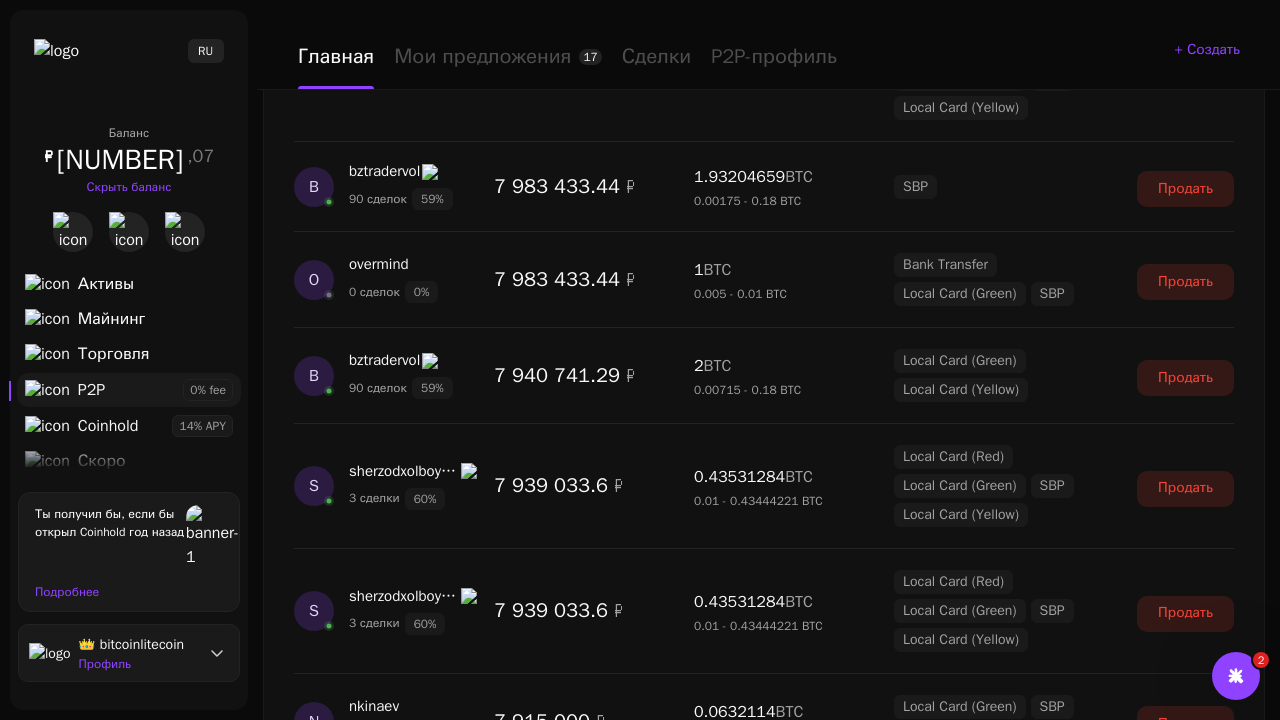 scroll, scrollTop: 5411, scrollLeft: 0, axis: vertical 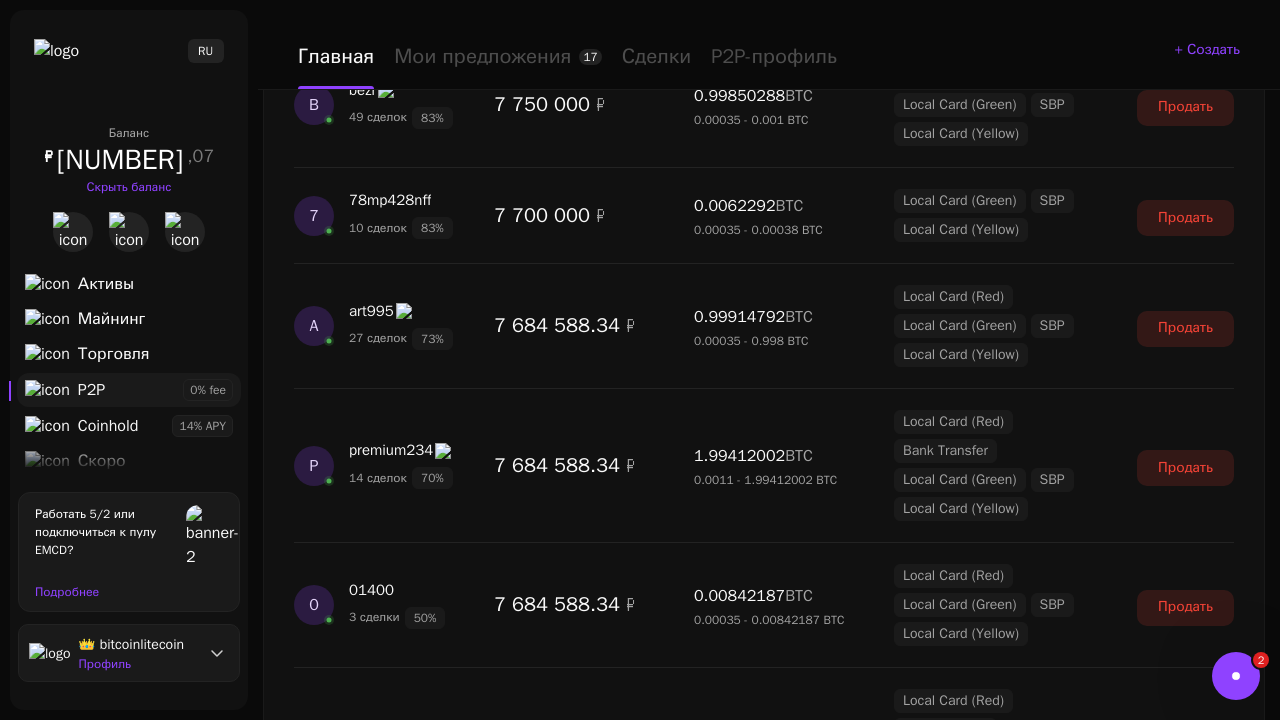 click on "Показать еще" at bounding box center (764, 2329) 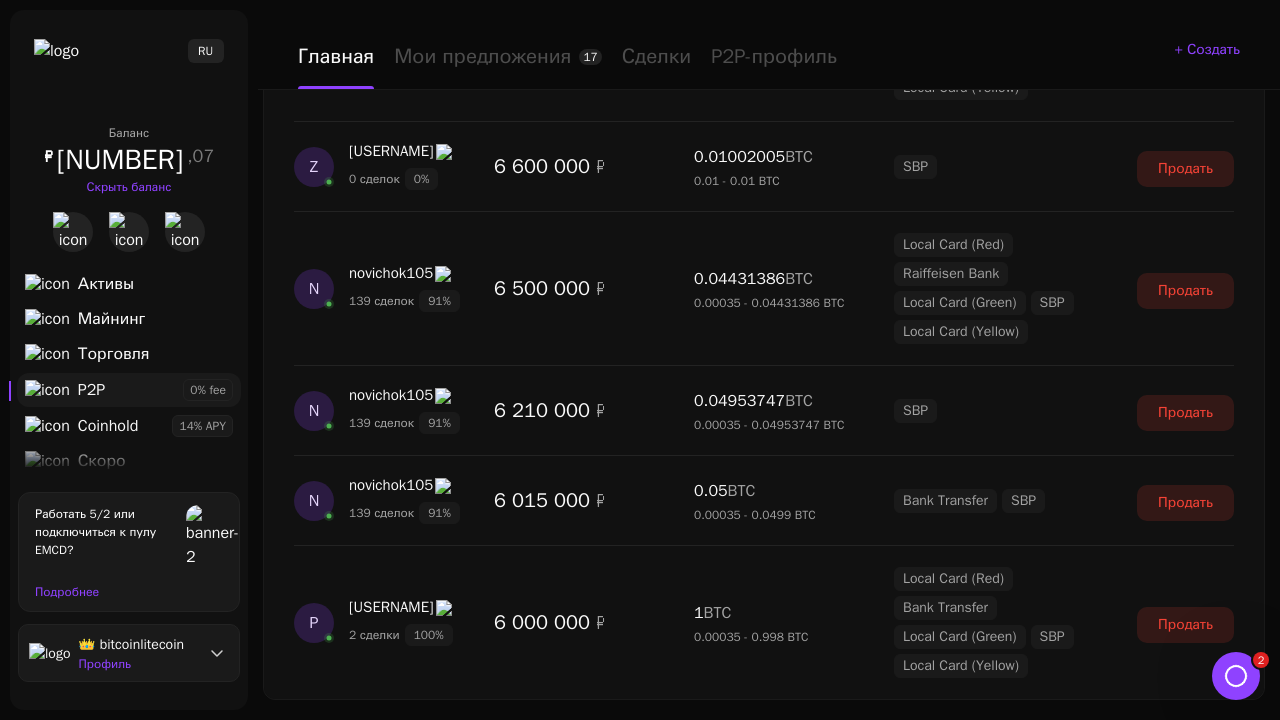 scroll, scrollTop: 7140, scrollLeft: 0, axis: vertical 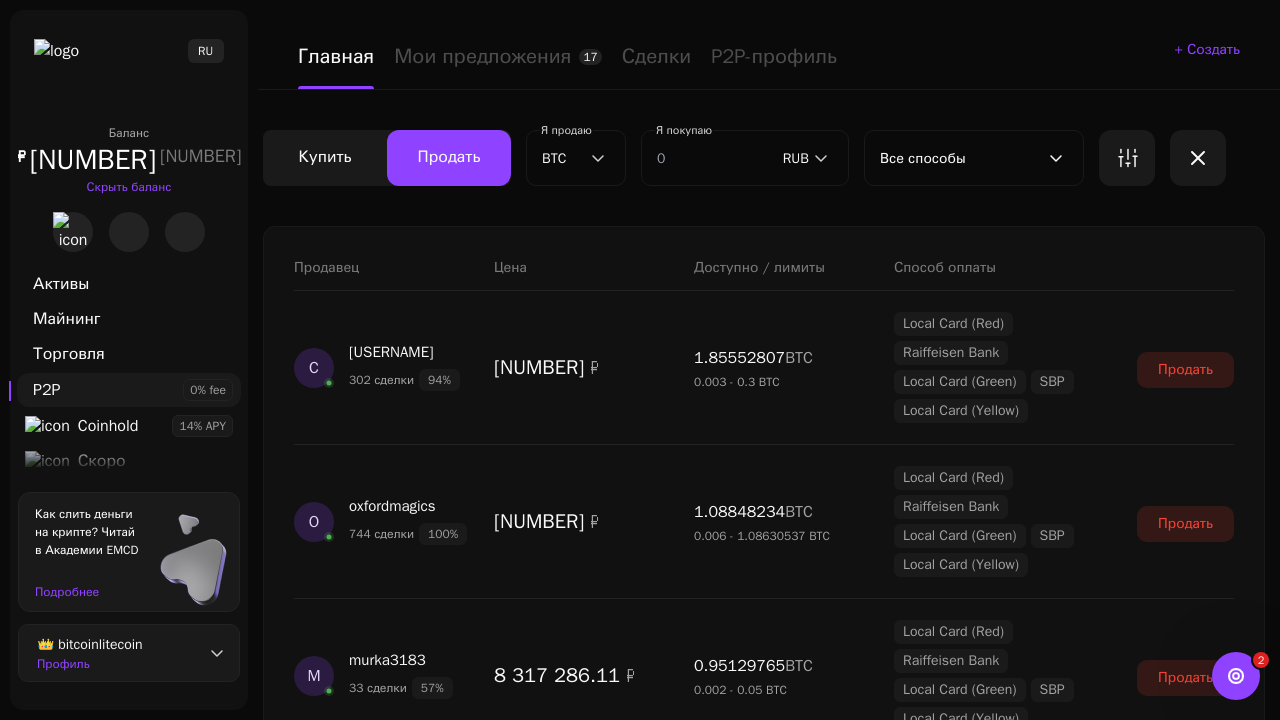 click on "Показать еще" at bounding box center (764, 2286) 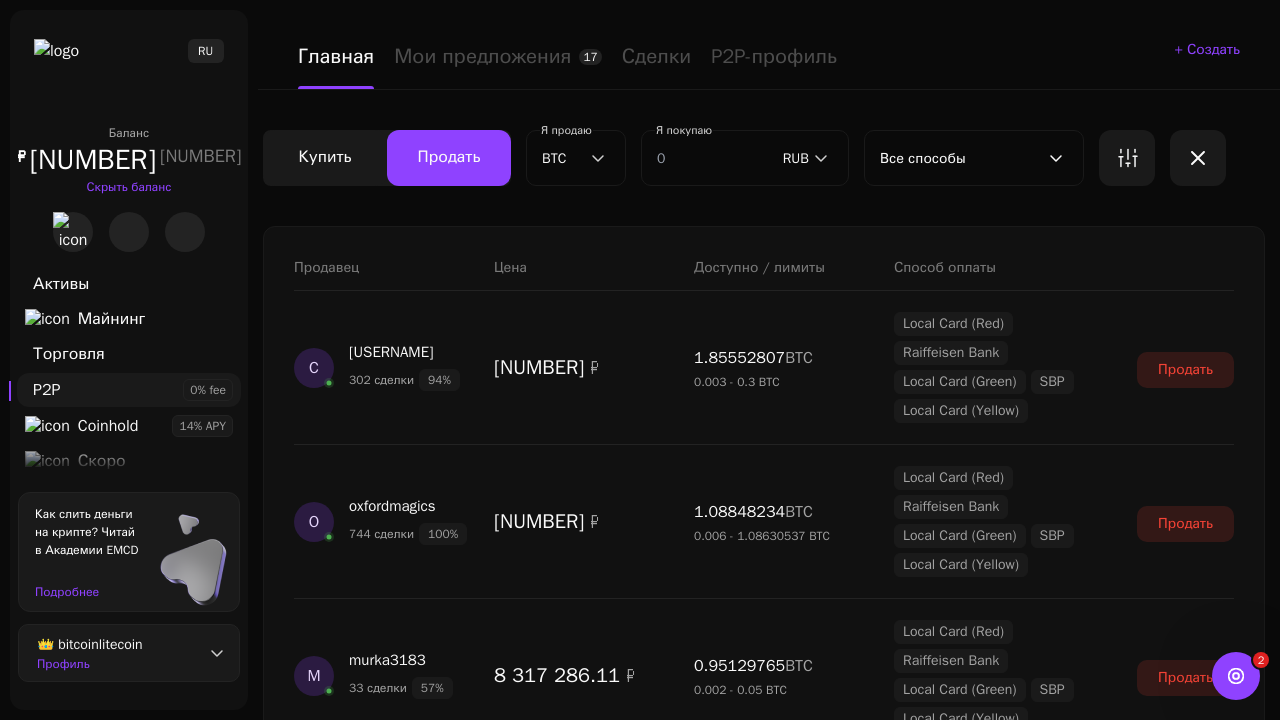 scroll, scrollTop: 1662, scrollLeft: 0, axis: vertical 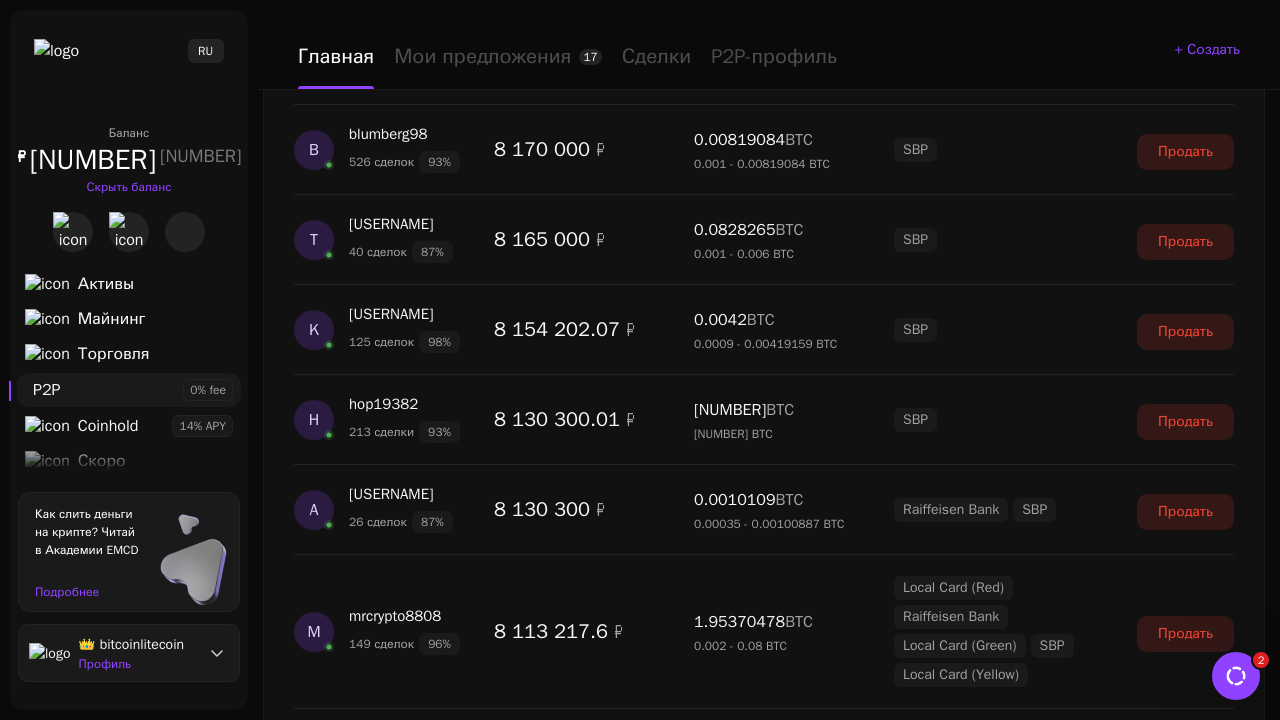click on "Показать еще" at bounding box center [764, 2475] 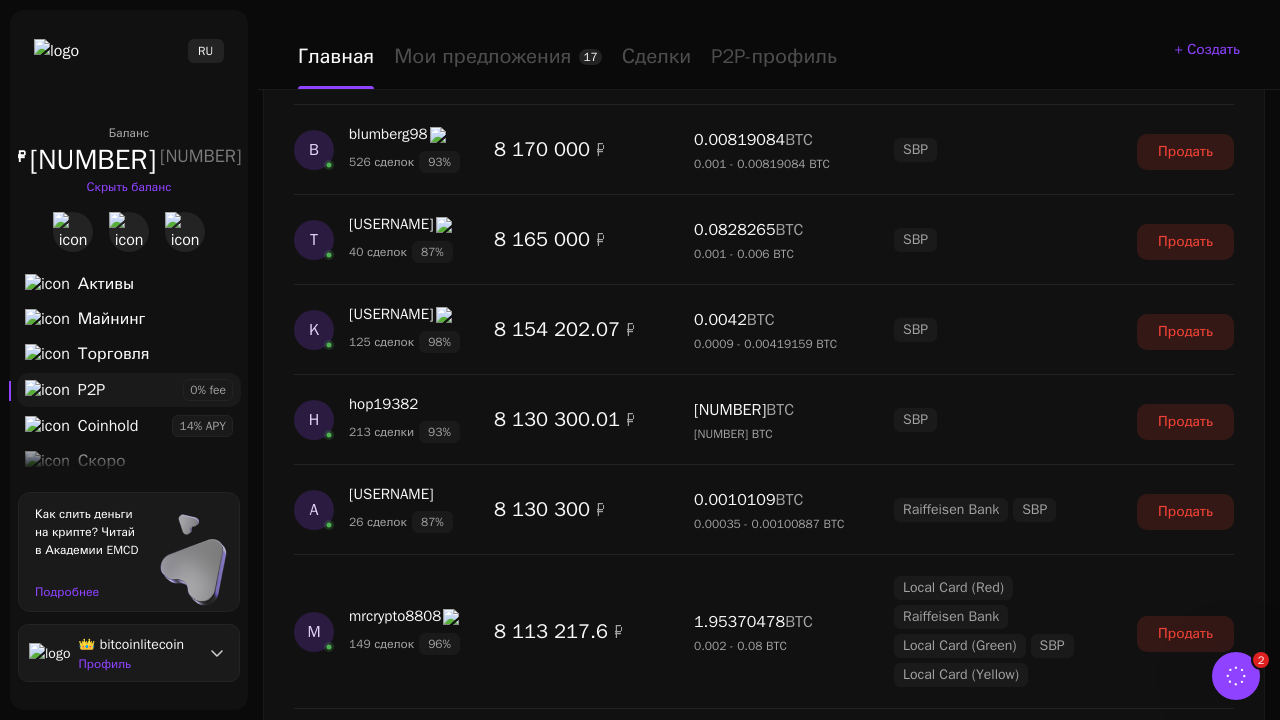 scroll, scrollTop: 3519, scrollLeft: 0, axis: vertical 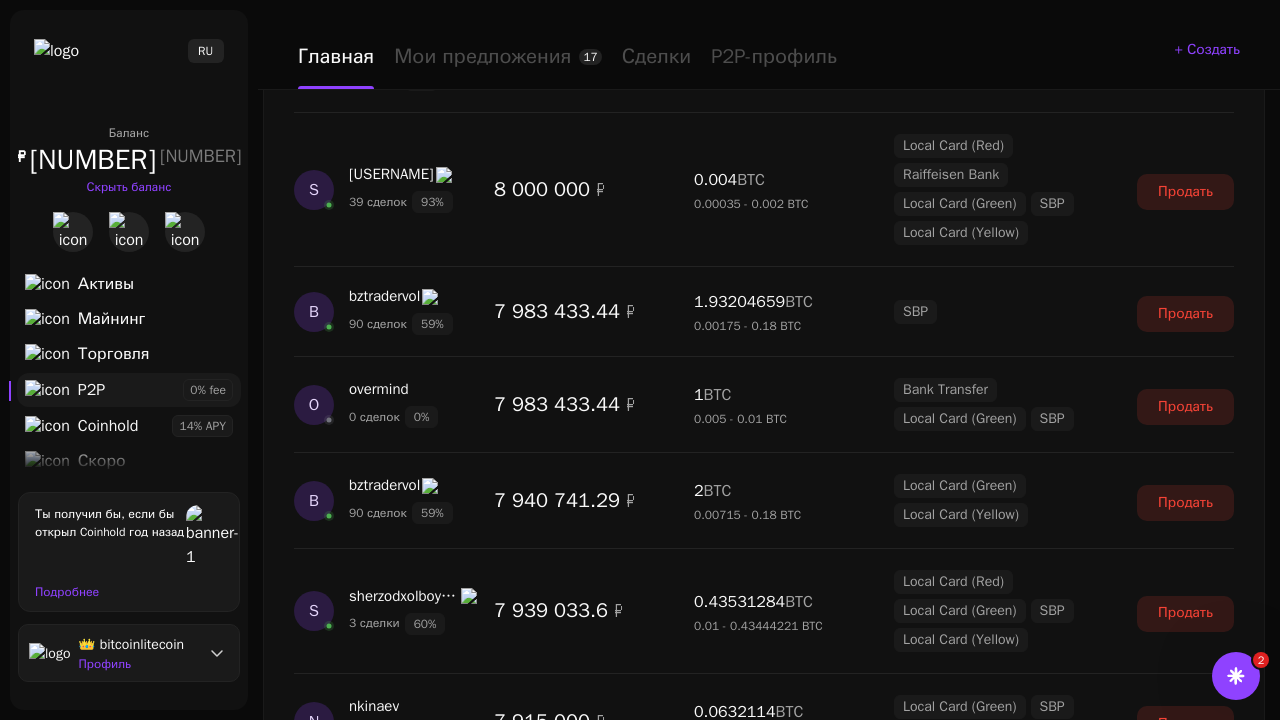 click on "Показать еще" at bounding box center [764, 2533] 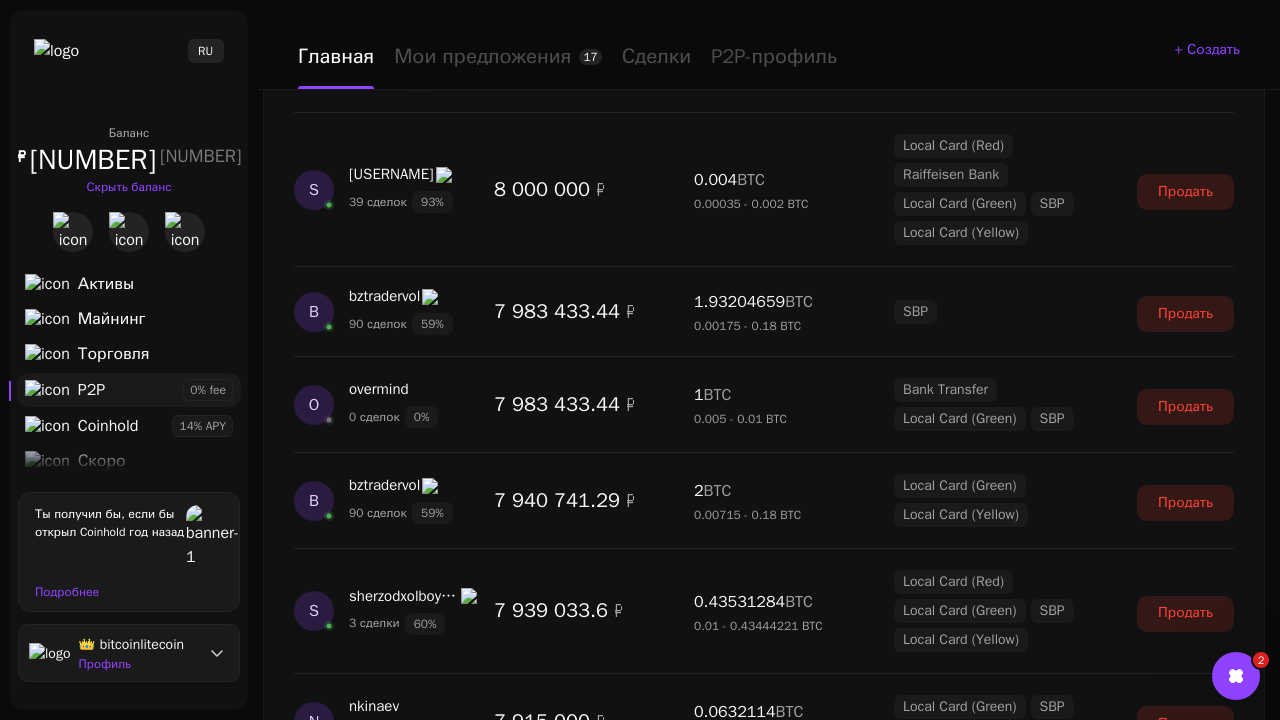 scroll, scrollTop: 5440, scrollLeft: 0, axis: vertical 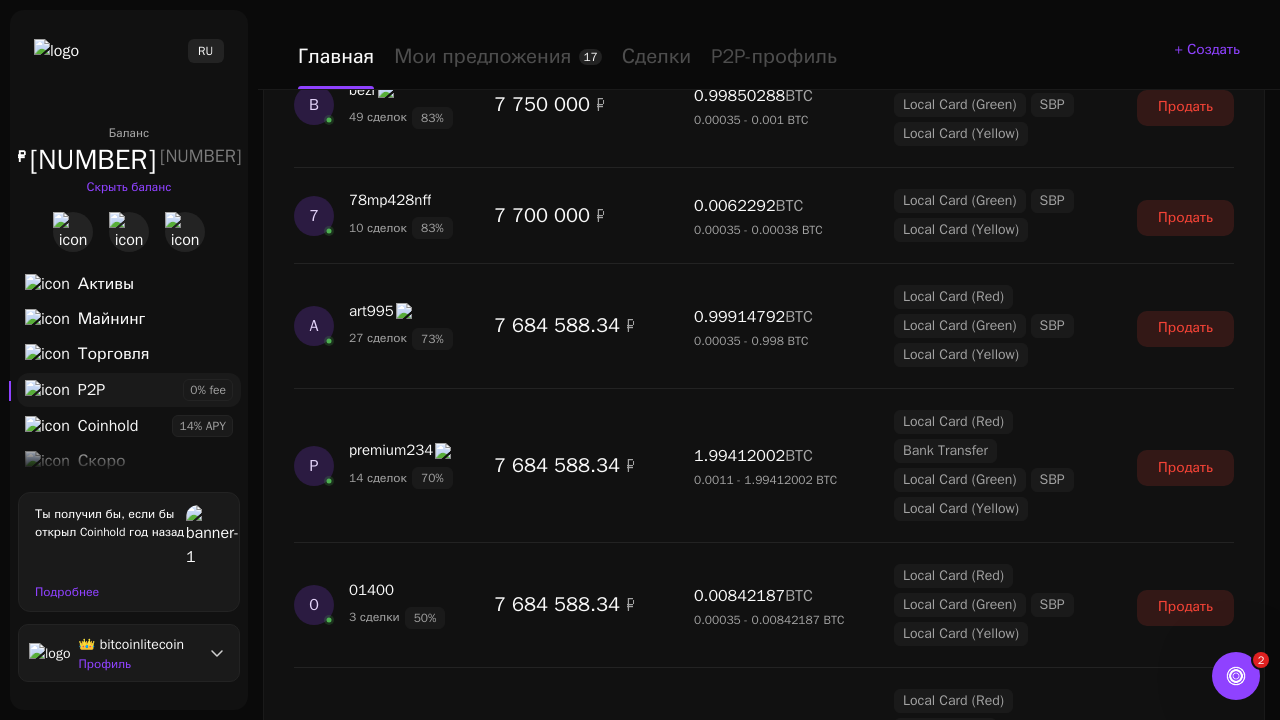 click on "Показать еще" at bounding box center [764, 2329] 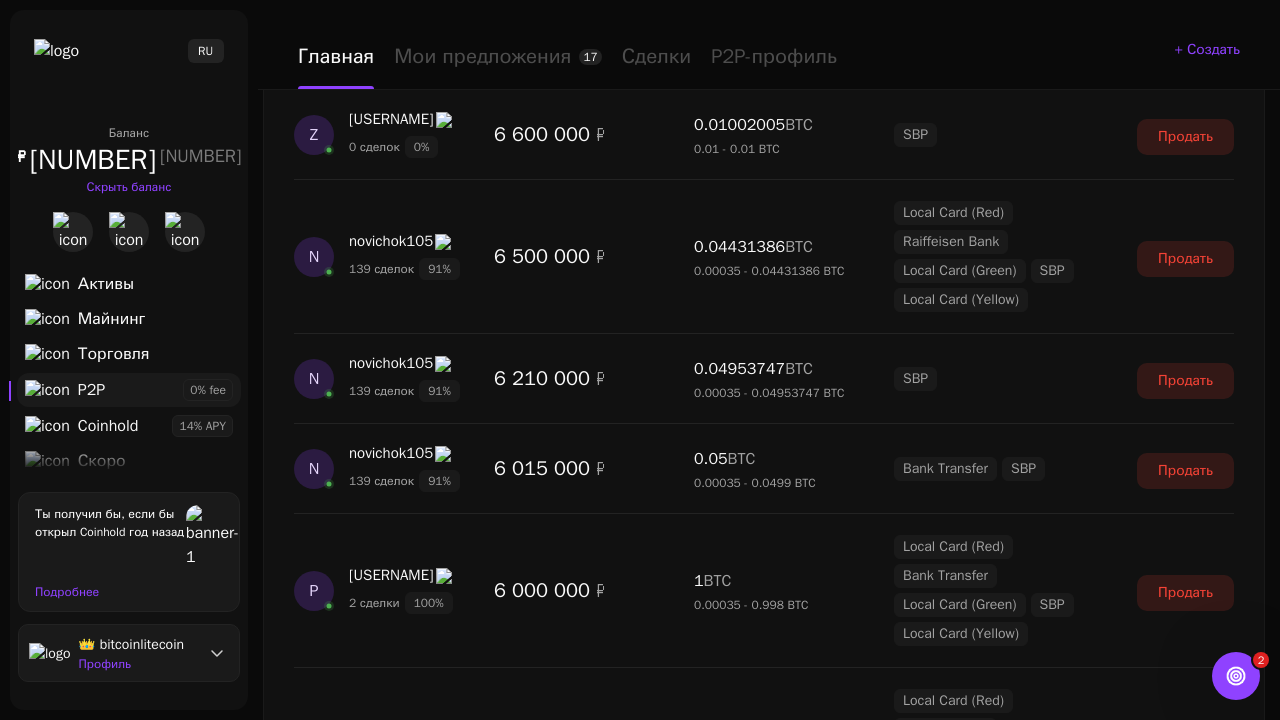 scroll, scrollTop: 7169, scrollLeft: 0, axis: vertical 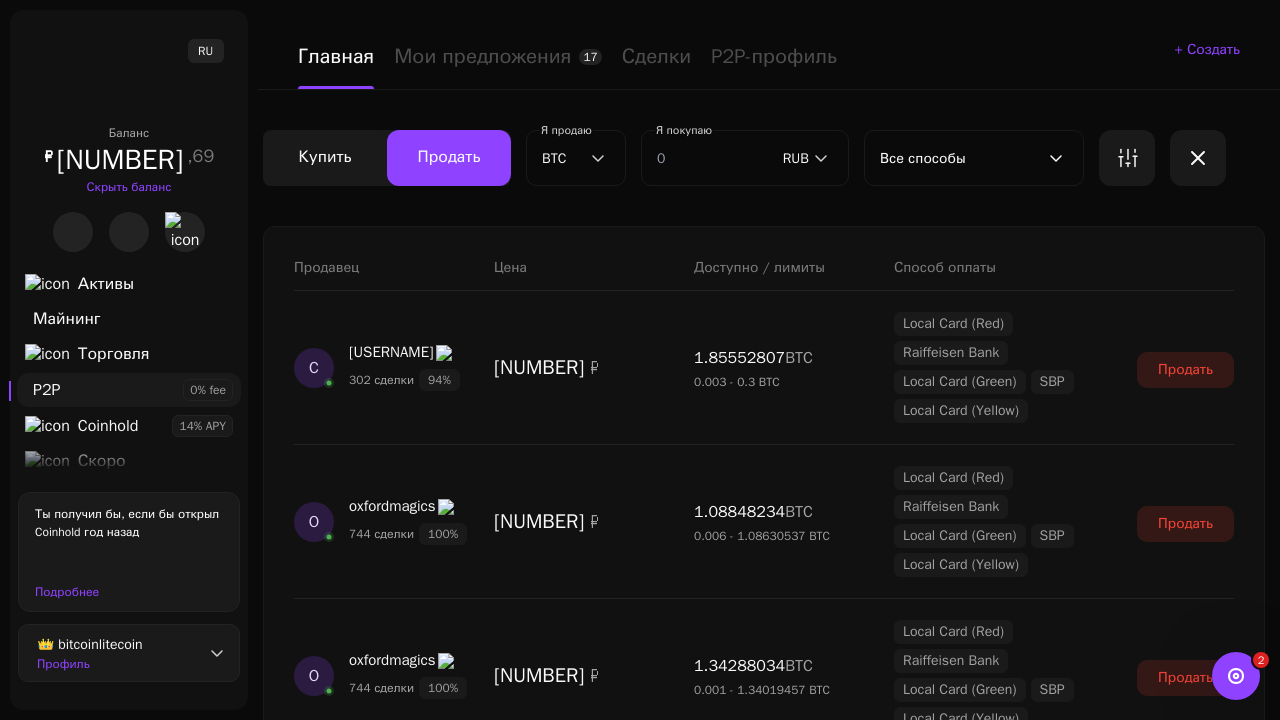 click on "Показать еще" at bounding box center (764, 2286) 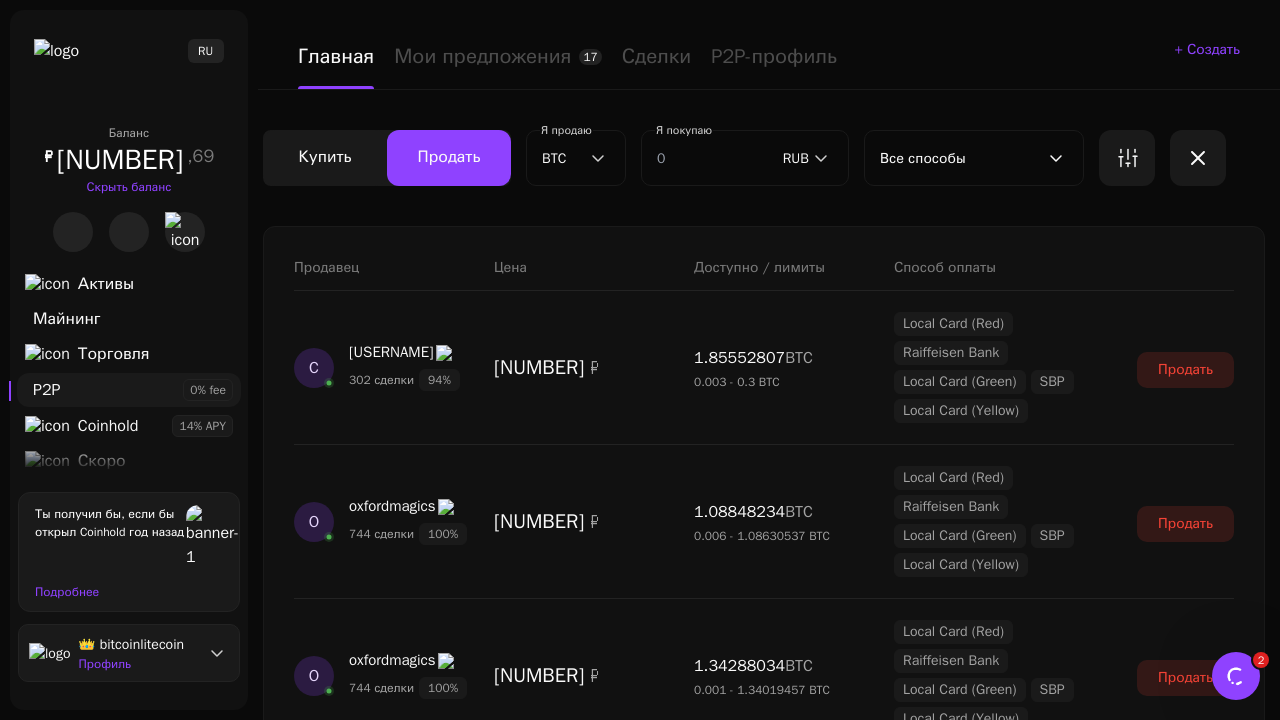 scroll, scrollTop: 1662, scrollLeft: 0, axis: vertical 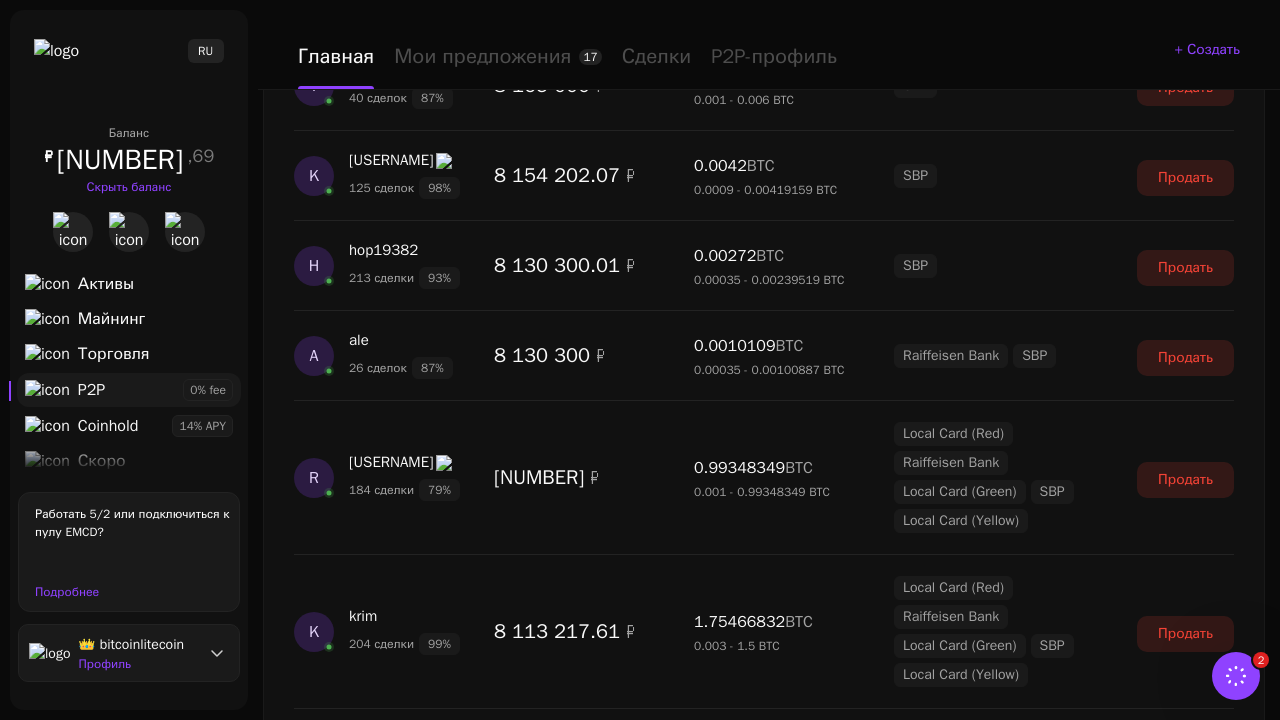 click on "Показать еще" at bounding box center [764, 2475] 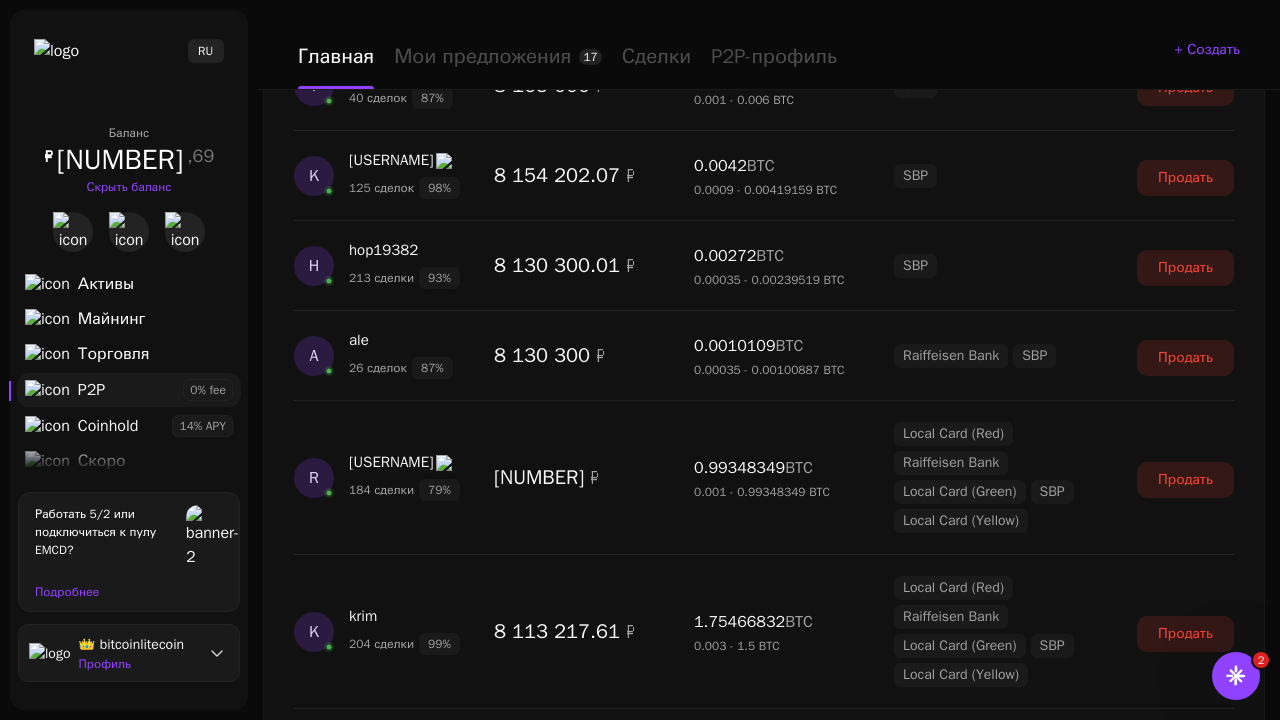 scroll, scrollTop: 3519, scrollLeft: 0, axis: vertical 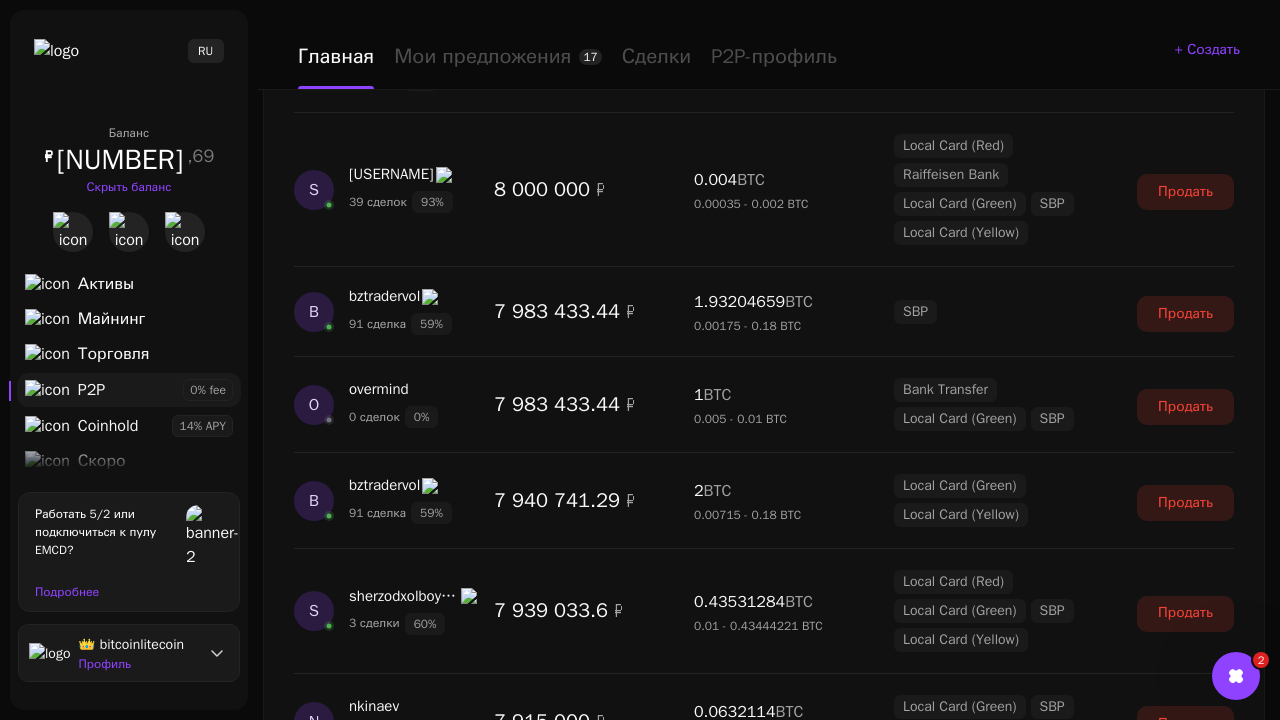 click on "Показать еще" at bounding box center (764, 2533) 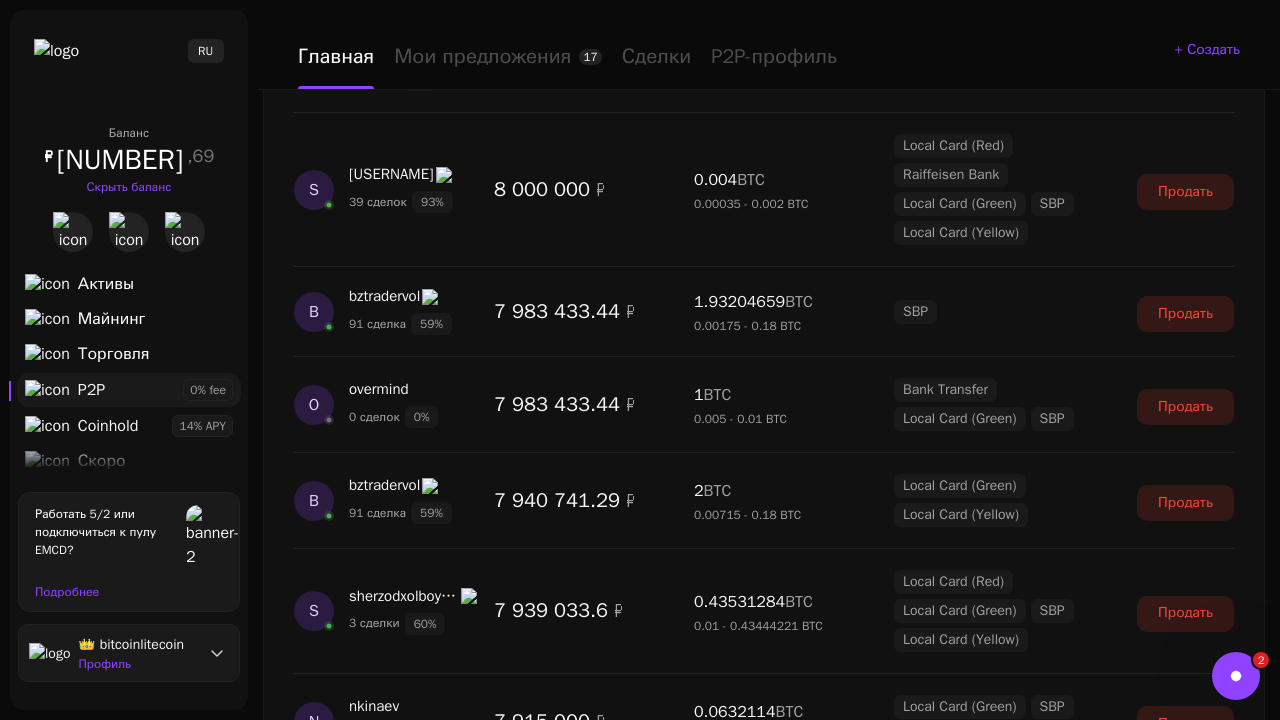 scroll, scrollTop: 5440, scrollLeft: 0, axis: vertical 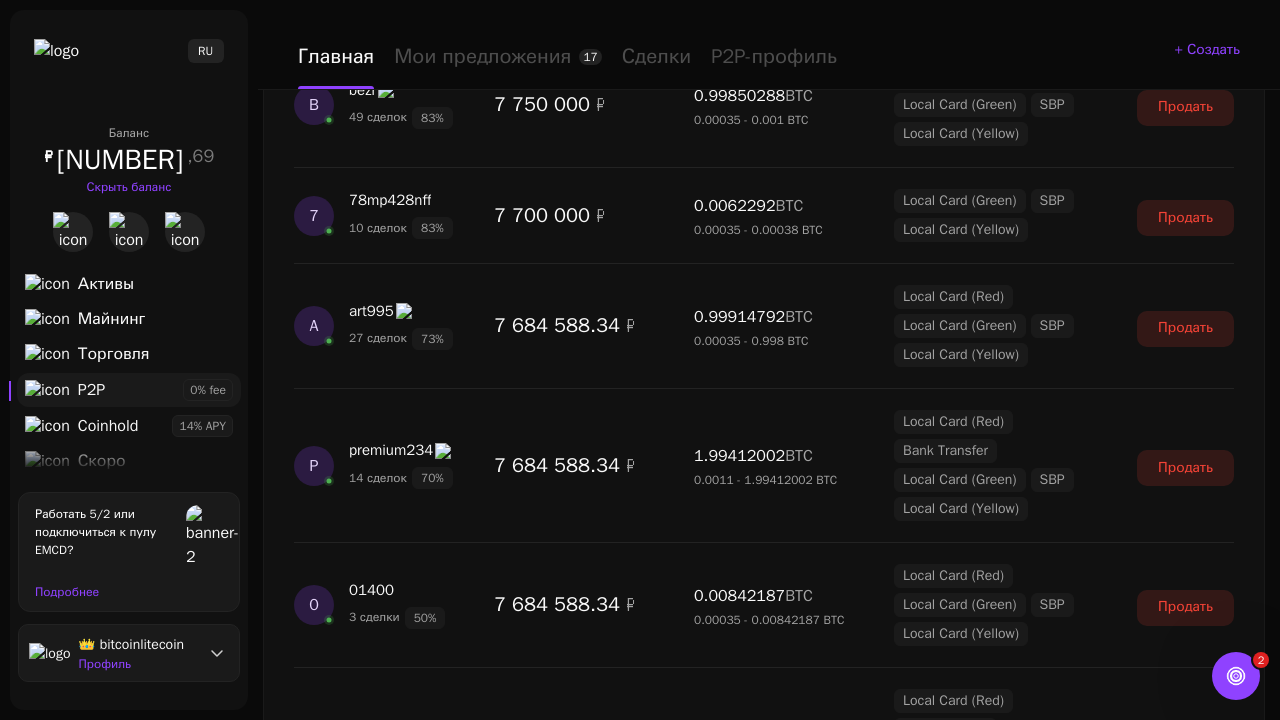 click on "Показать еще" at bounding box center (764, 2329) 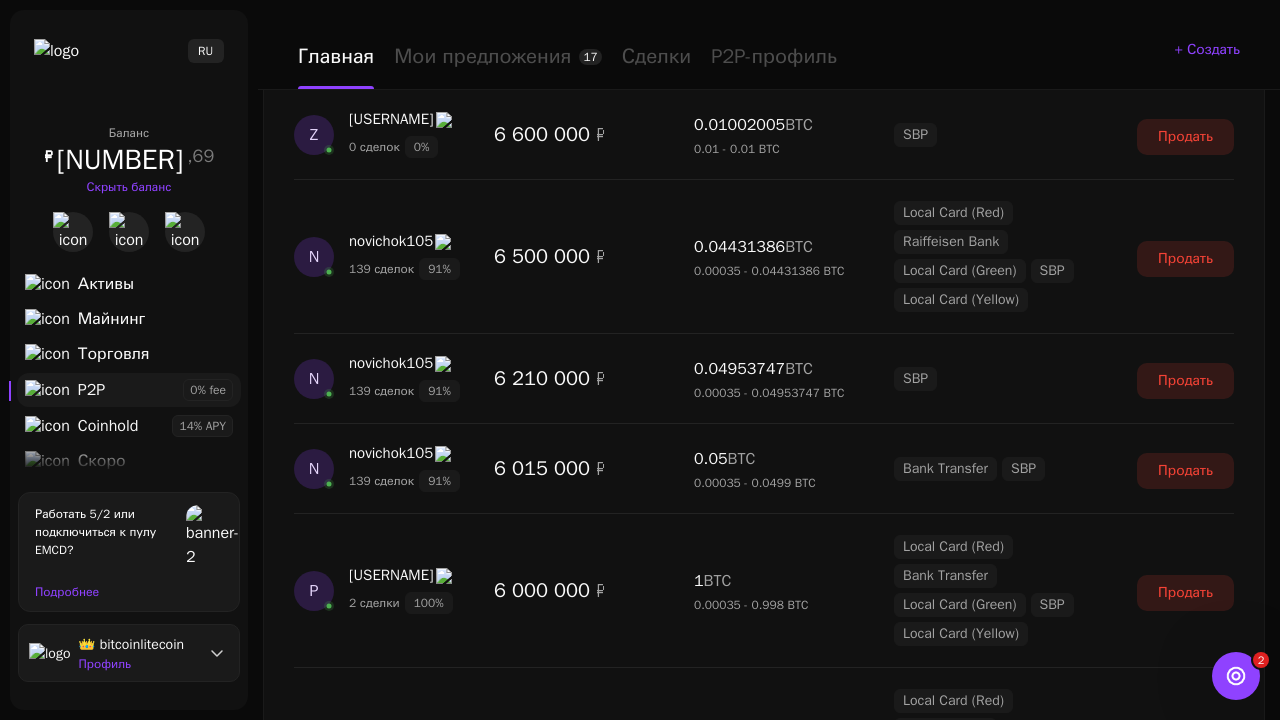 scroll, scrollTop: 7169, scrollLeft: 0, axis: vertical 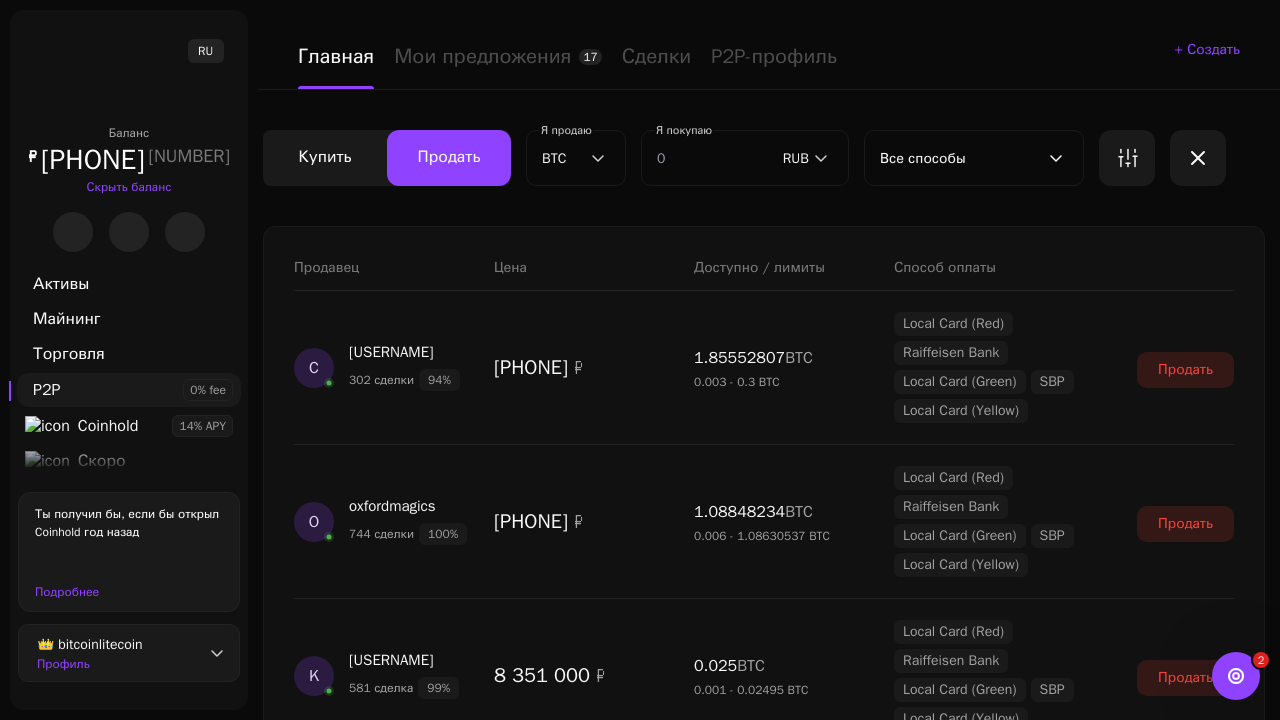 click on "Показать еще" at bounding box center [764, 2321] 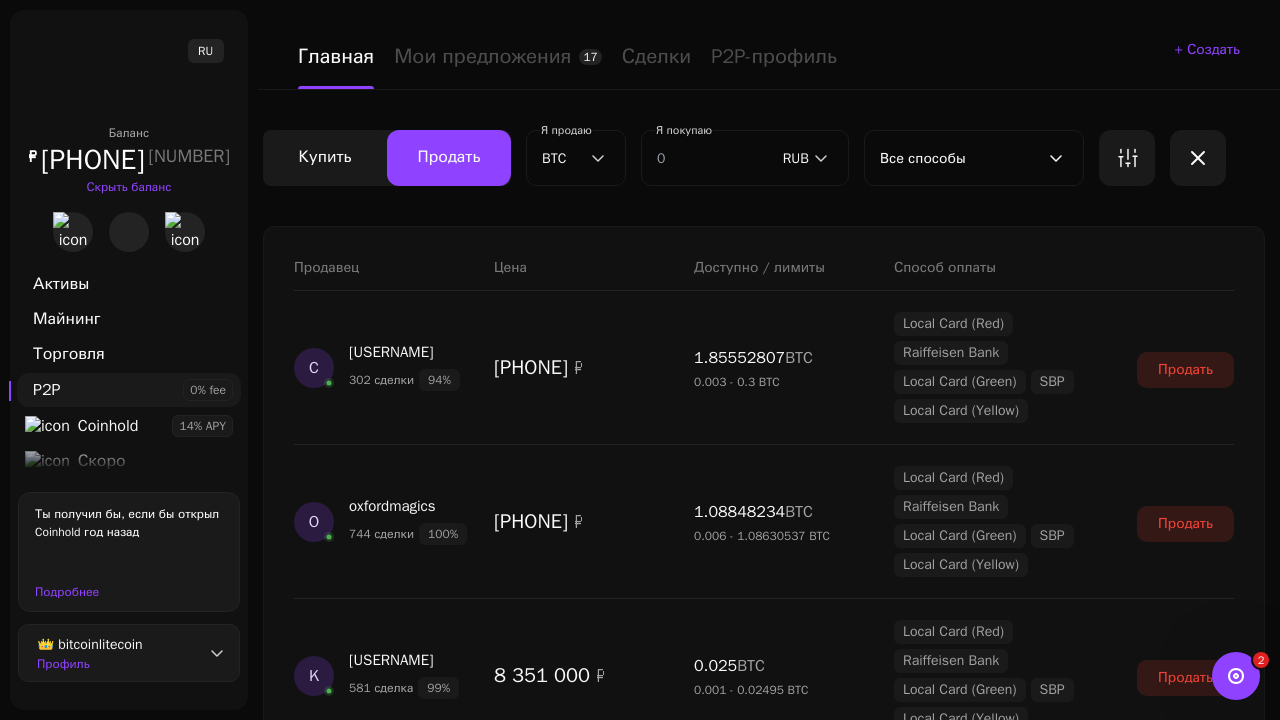 scroll, scrollTop: 1697, scrollLeft: 0, axis: vertical 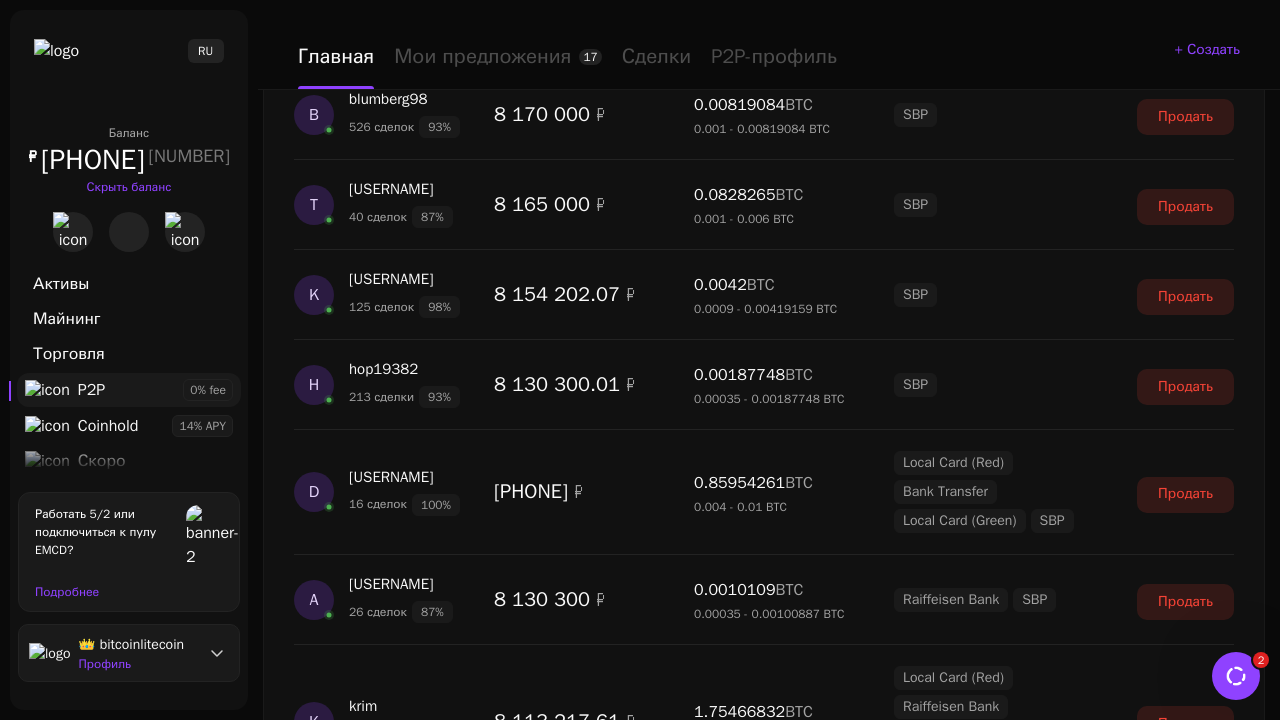 click on "Показать еще" at bounding box center (764, 2469) 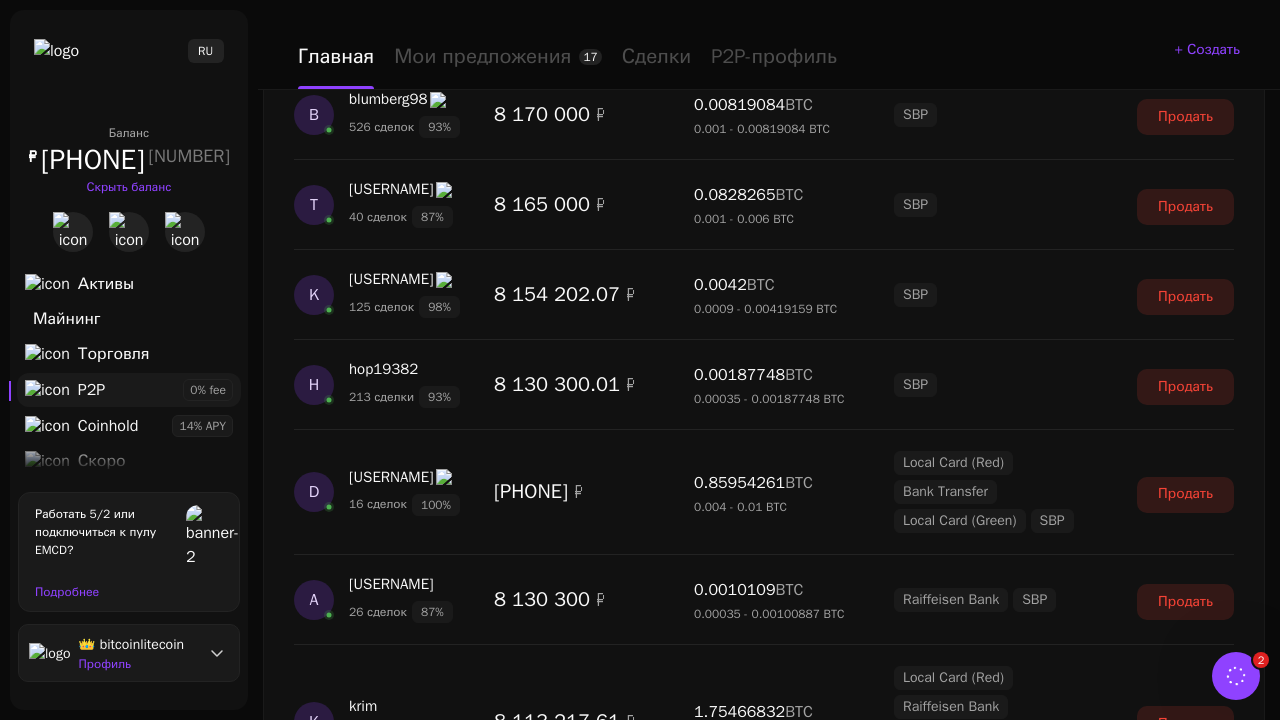 scroll, scrollTop: 3548, scrollLeft: 0, axis: vertical 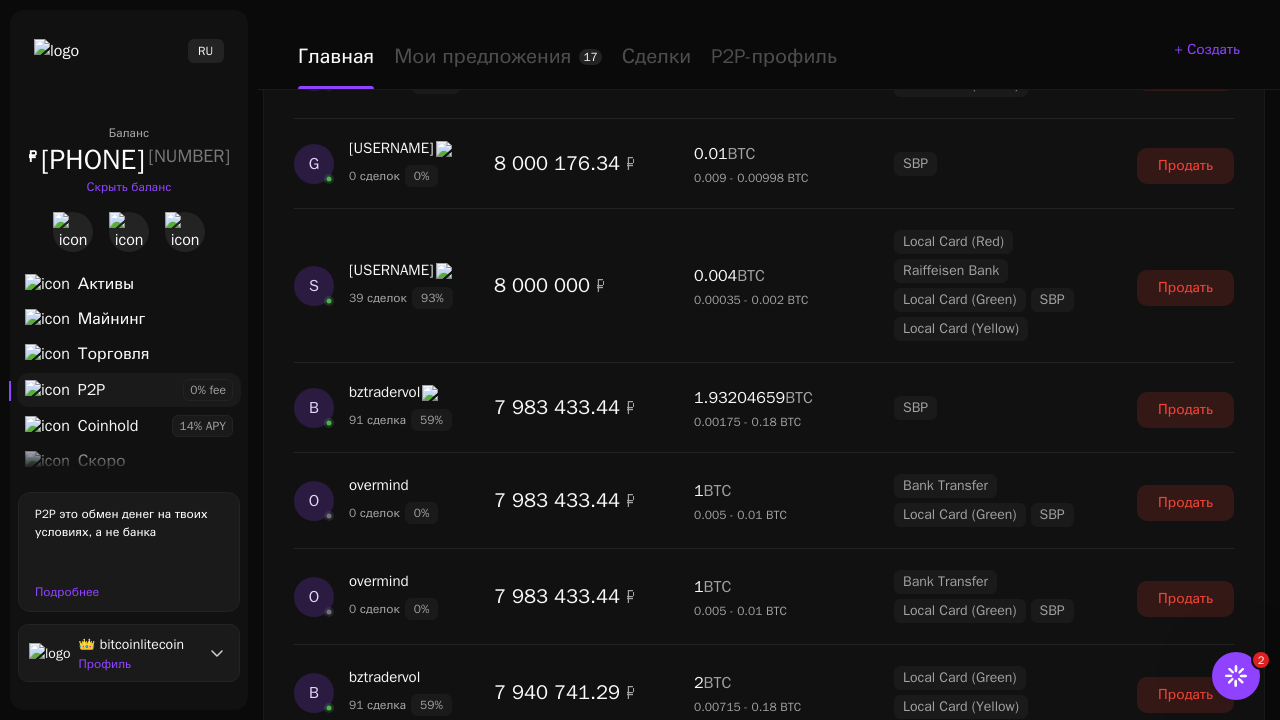 click on "Показать еще" at bounding box center [764, 2446] 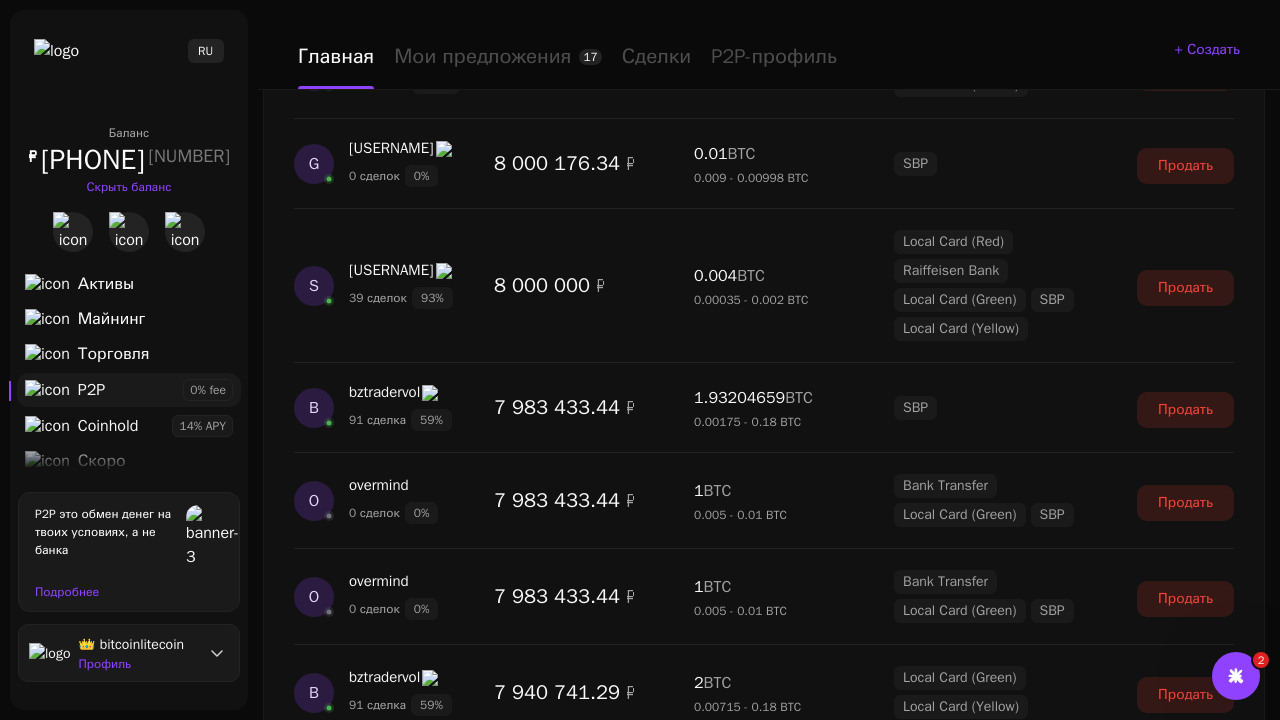 scroll, scrollTop: 5382, scrollLeft: 0, axis: vertical 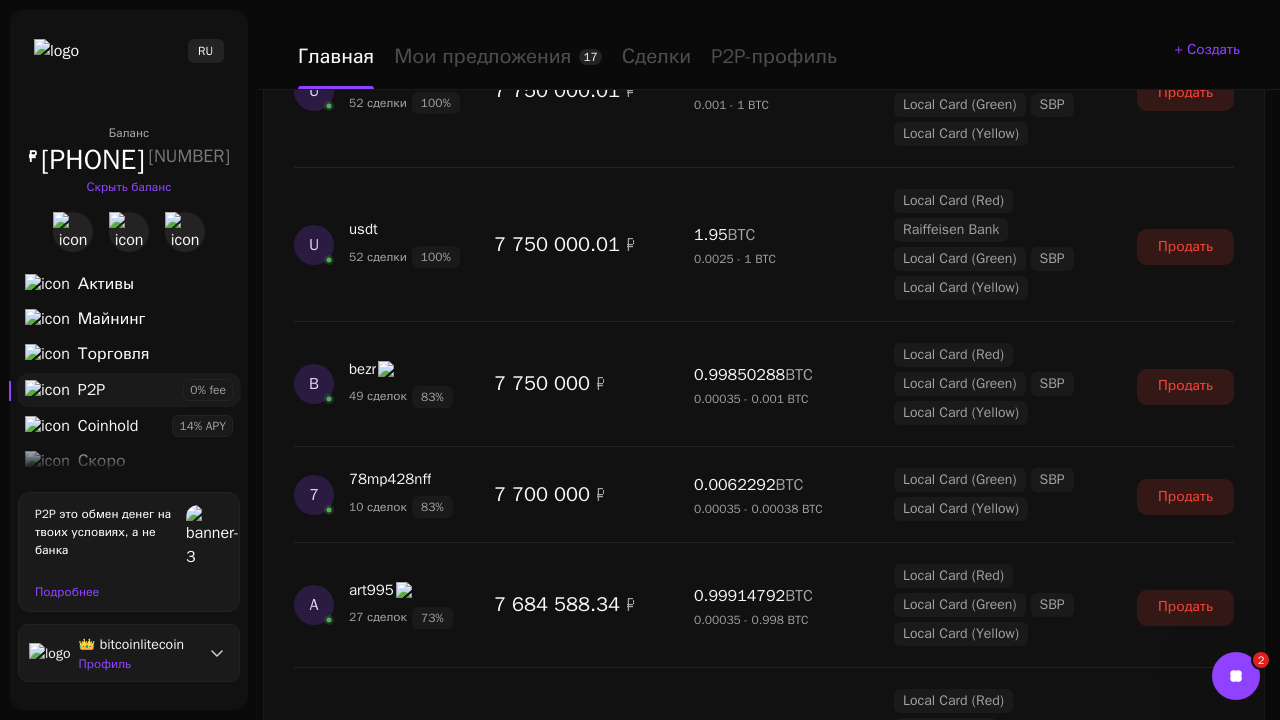 click on "Показать еще" at bounding box center [764, 2364] 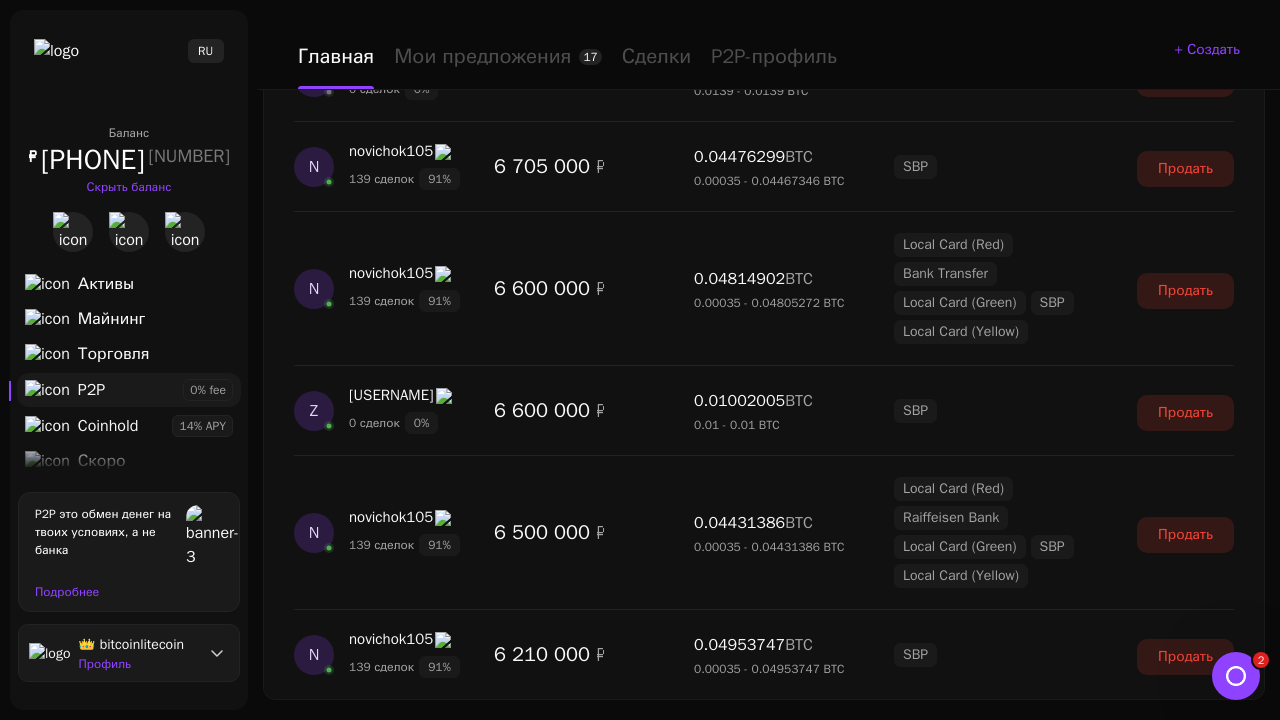 scroll, scrollTop: 7144, scrollLeft: 0, axis: vertical 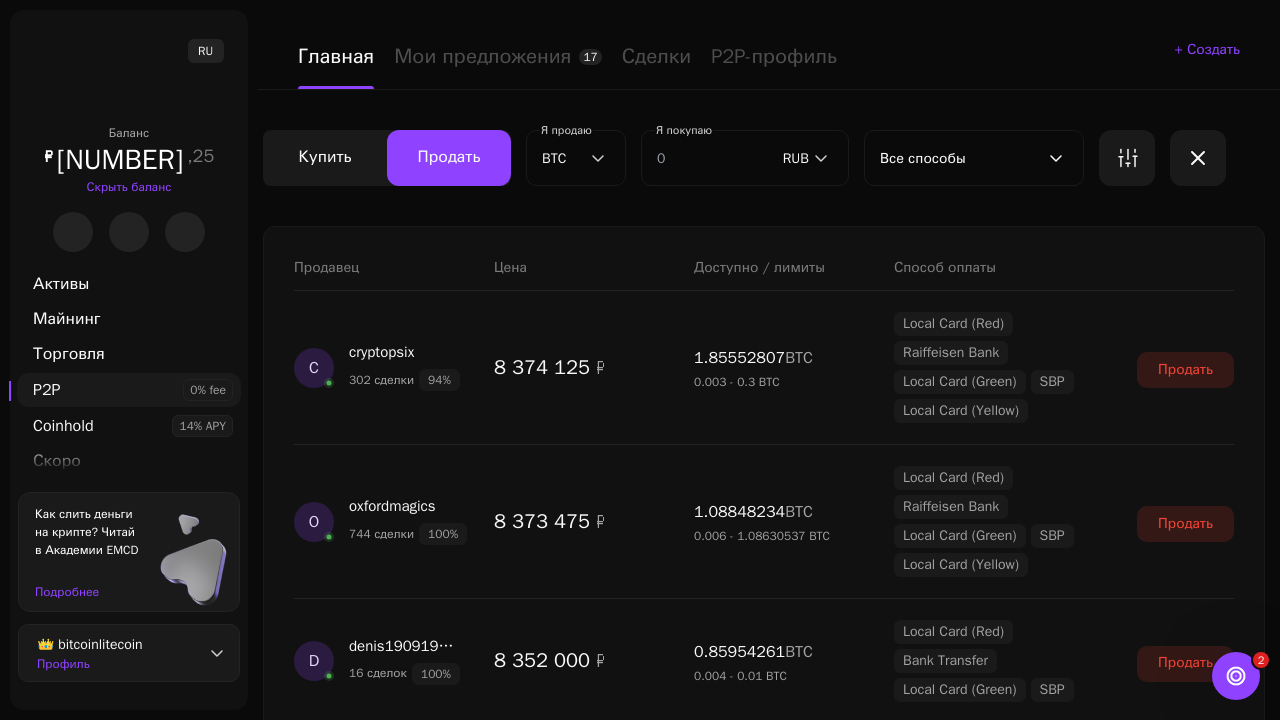 click on "Показать еще" at bounding box center (764, 2321) 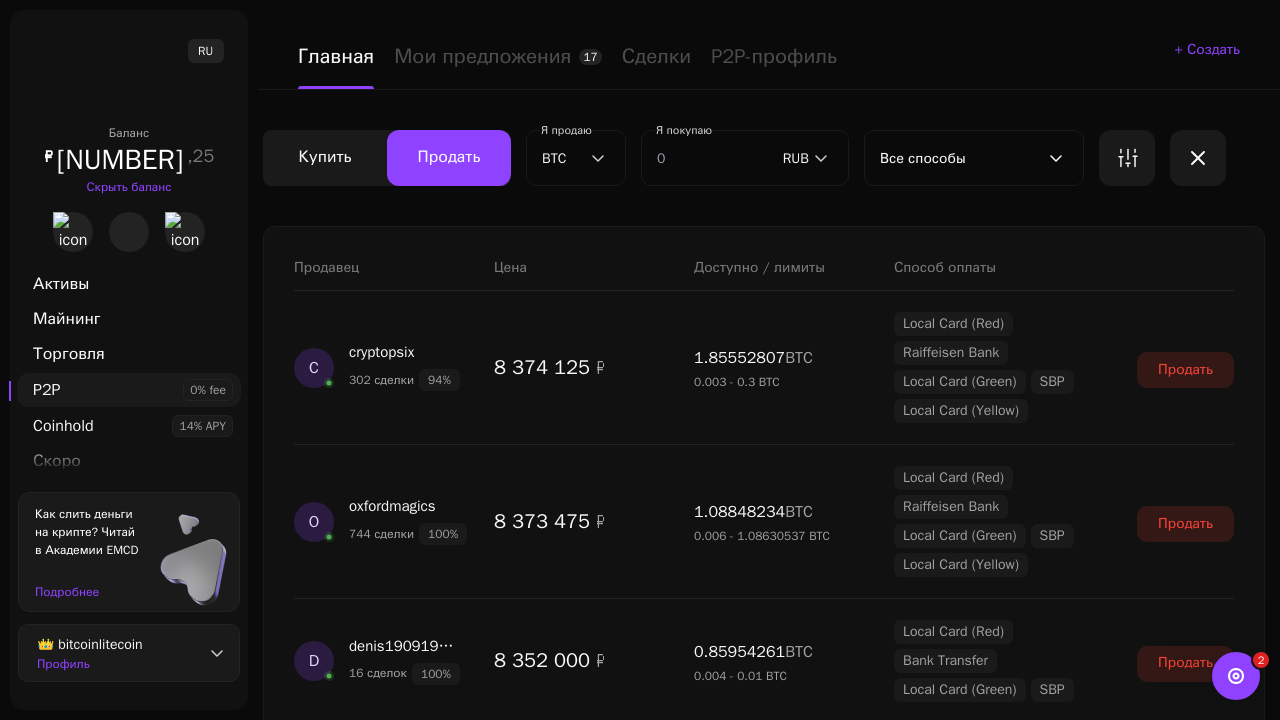 scroll, scrollTop: 1697, scrollLeft: 0, axis: vertical 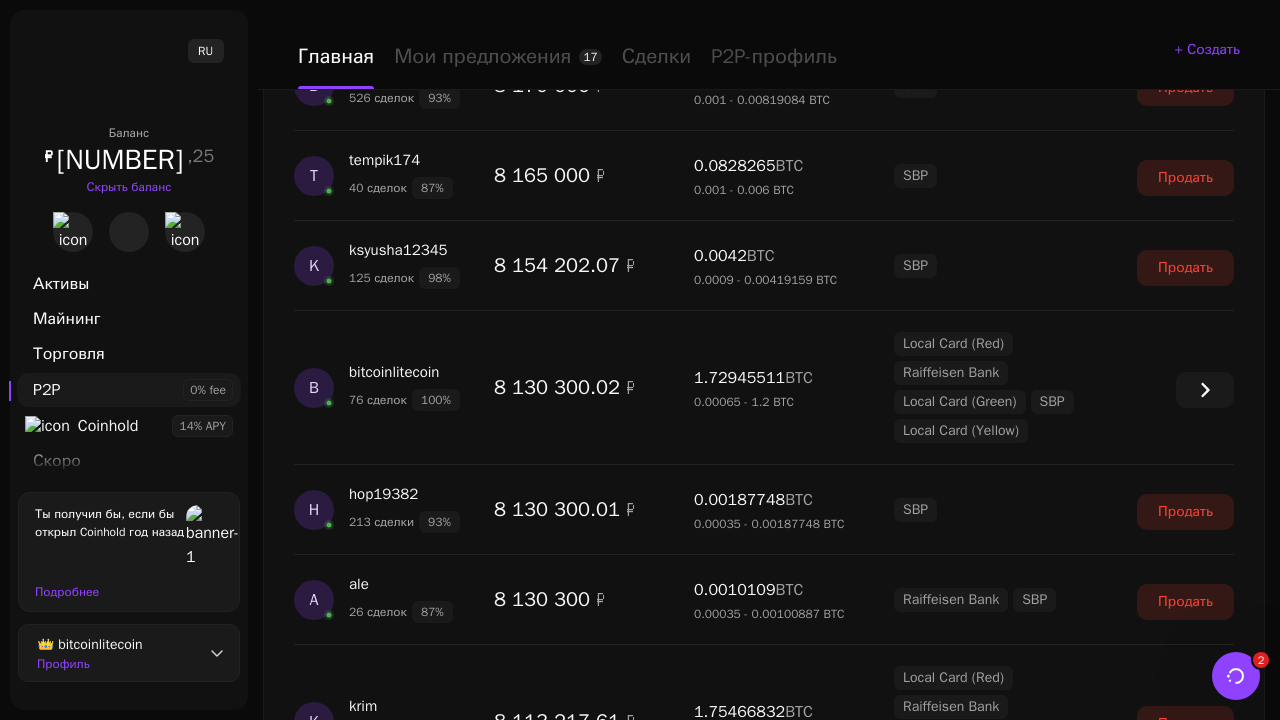 click on "Показать еще" at bounding box center (764, 2411) 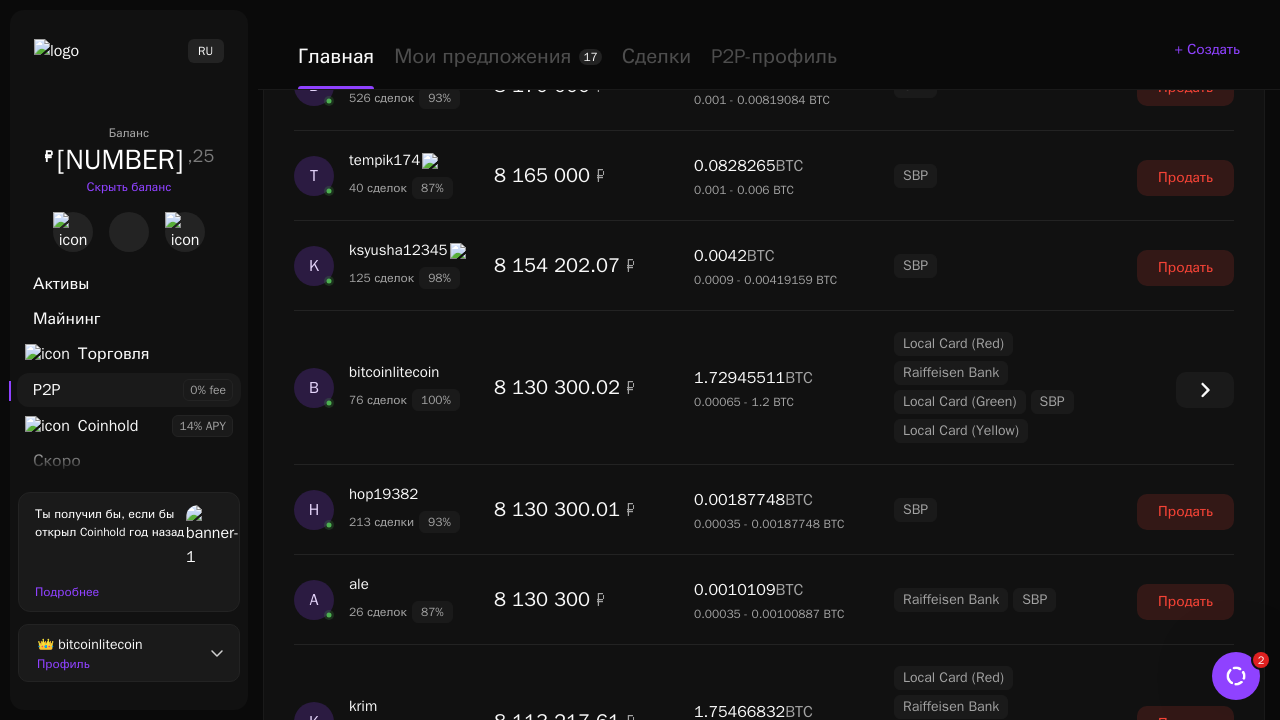 scroll, scrollTop: 3490, scrollLeft: 0, axis: vertical 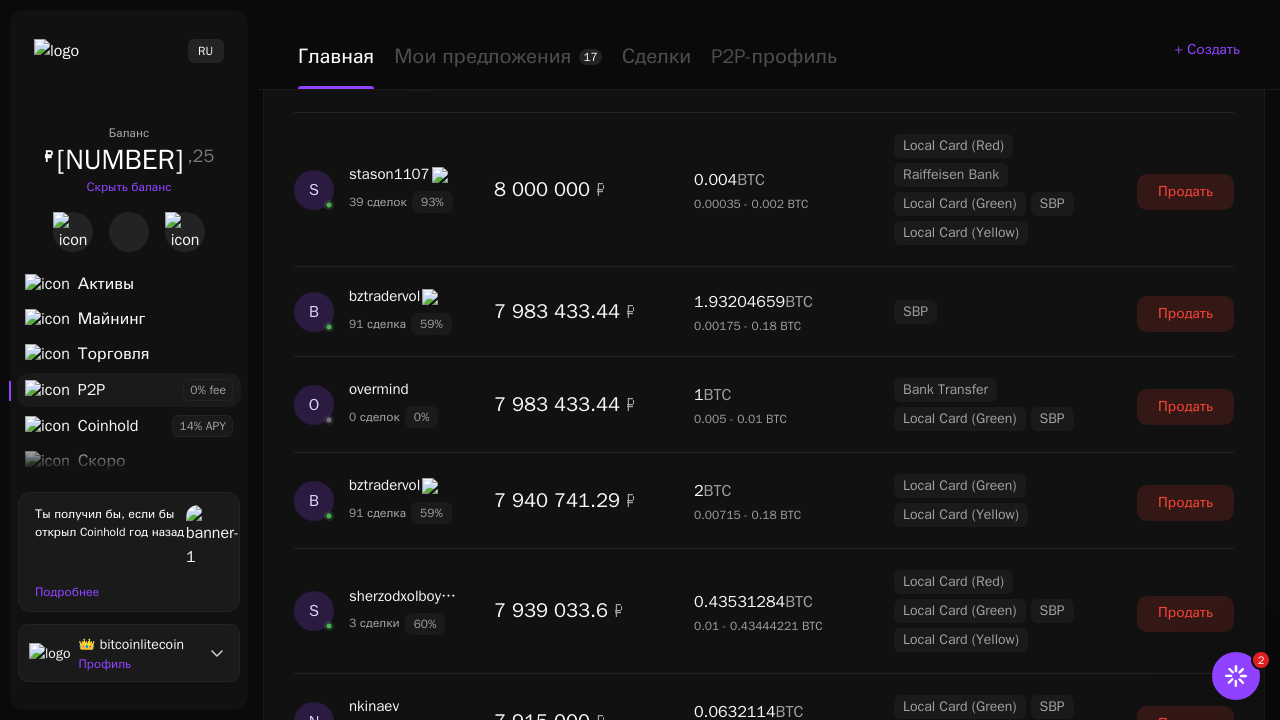 click on "Показать еще" at bounding box center (764, 2533) 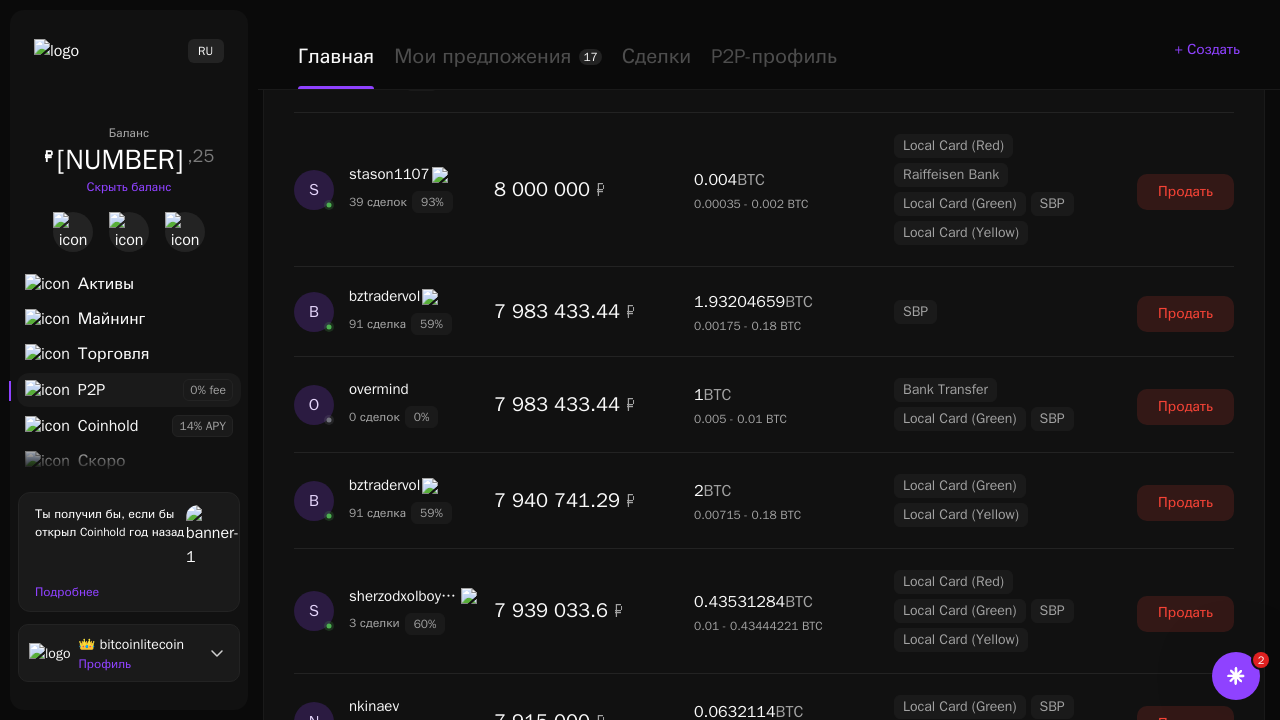 scroll, scrollTop: 5411, scrollLeft: 0, axis: vertical 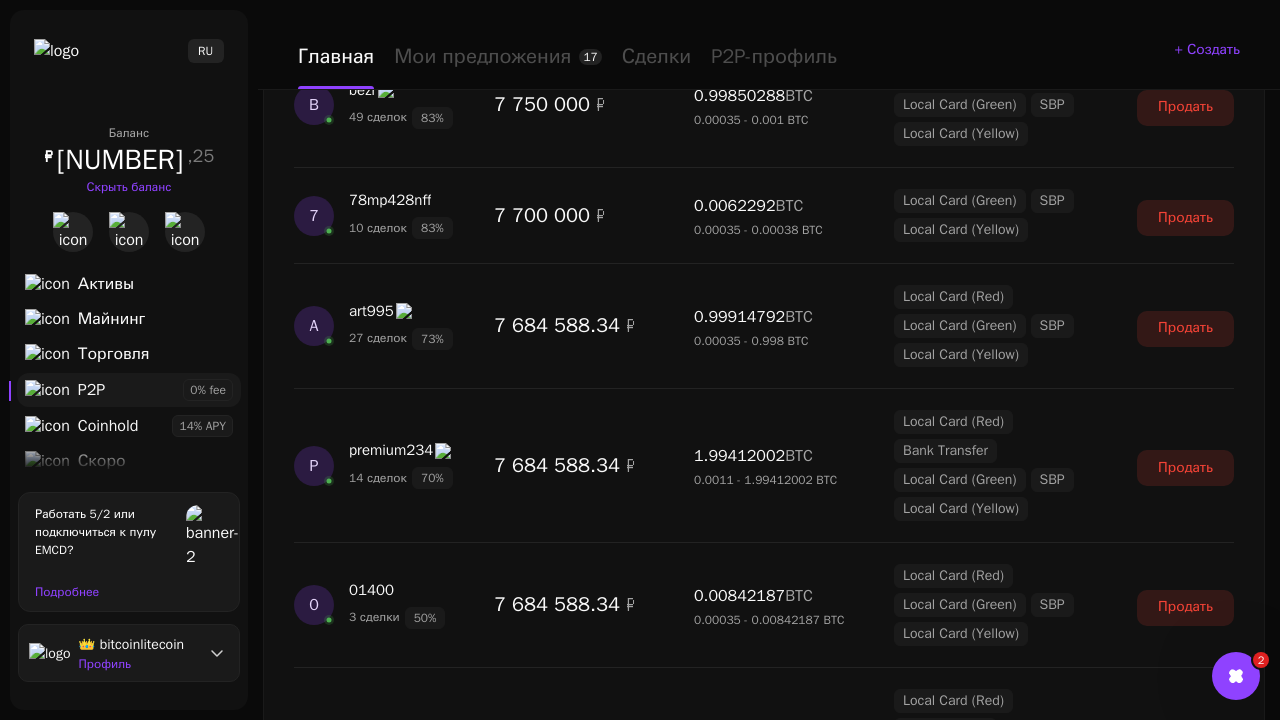 click on "Показать еще" at bounding box center (764, 2329) 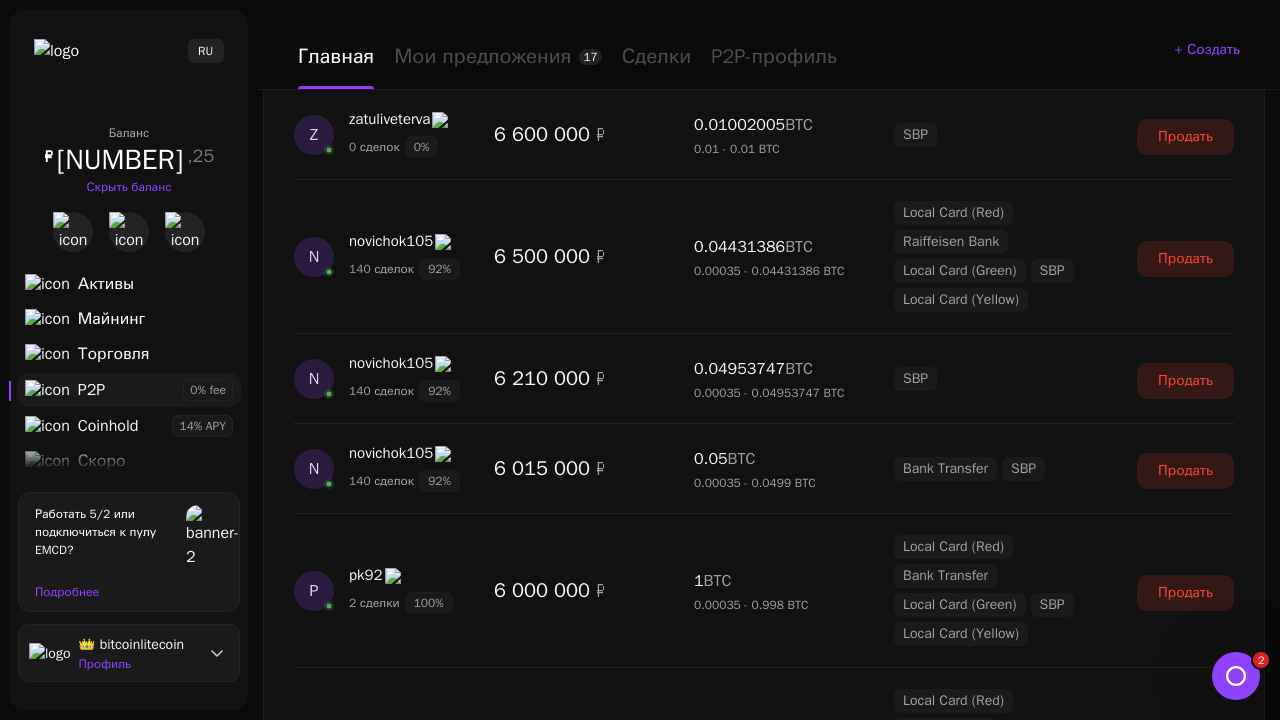 scroll, scrollTop: 7140, scrollLeft: 0, axis: vertical 